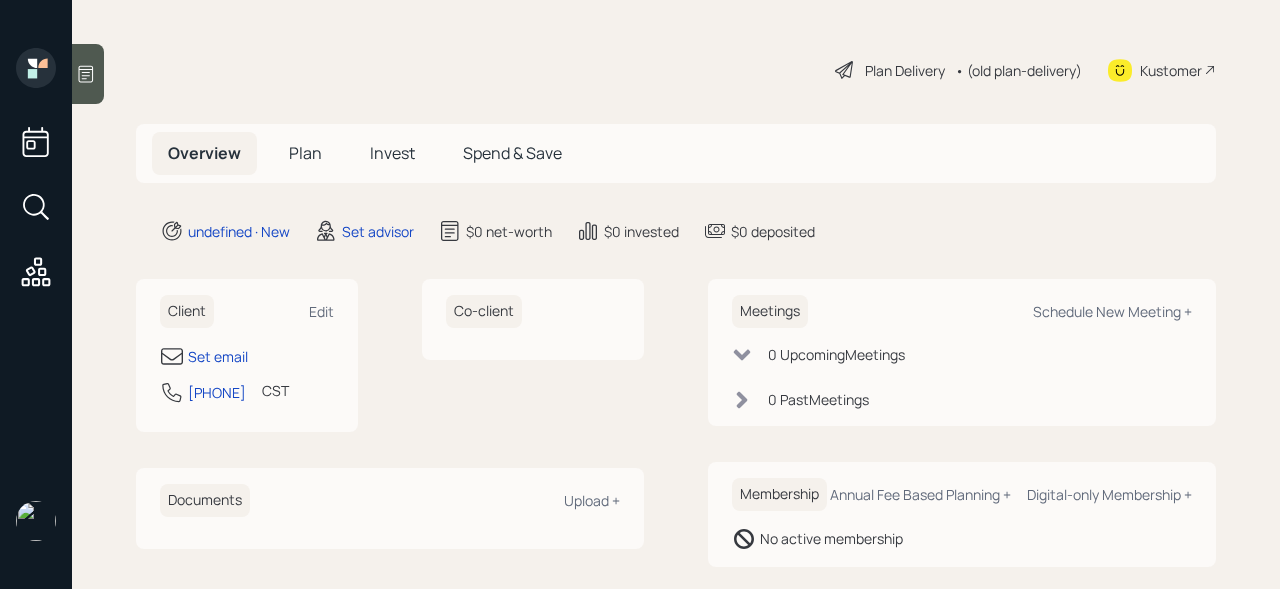 scroll, scrollTop: 0, scrollLeft: 0, axis: both 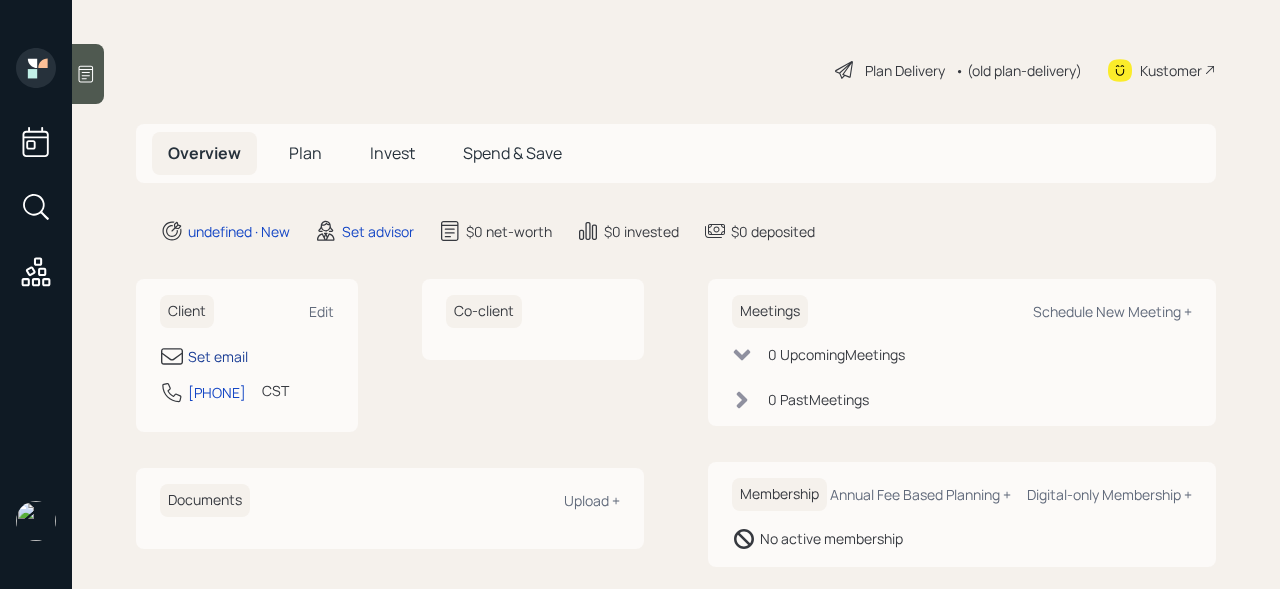 click on "Set email" at bounding box center (218, 356) 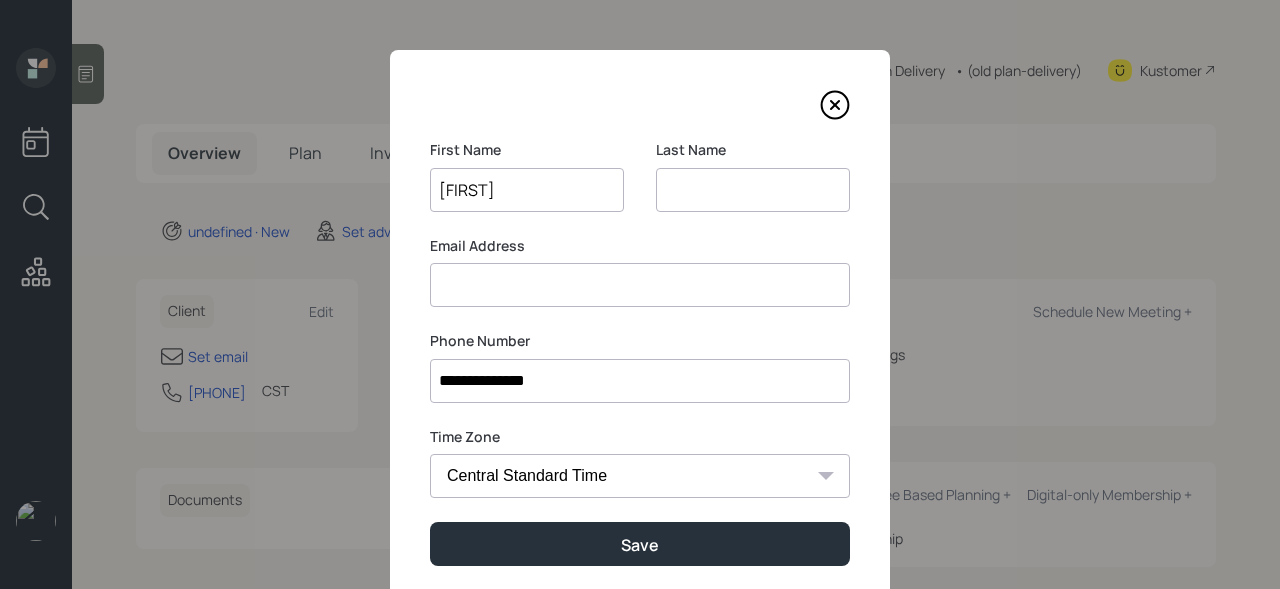 type on "[FIRST]" 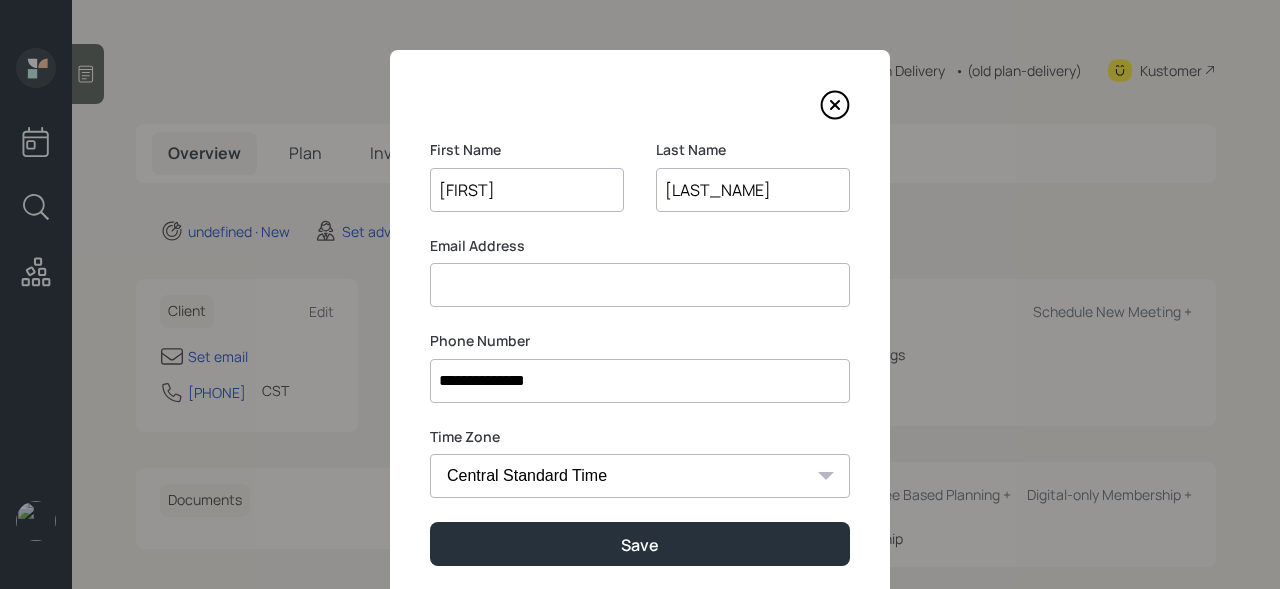 type on "[LAST_NAME]" 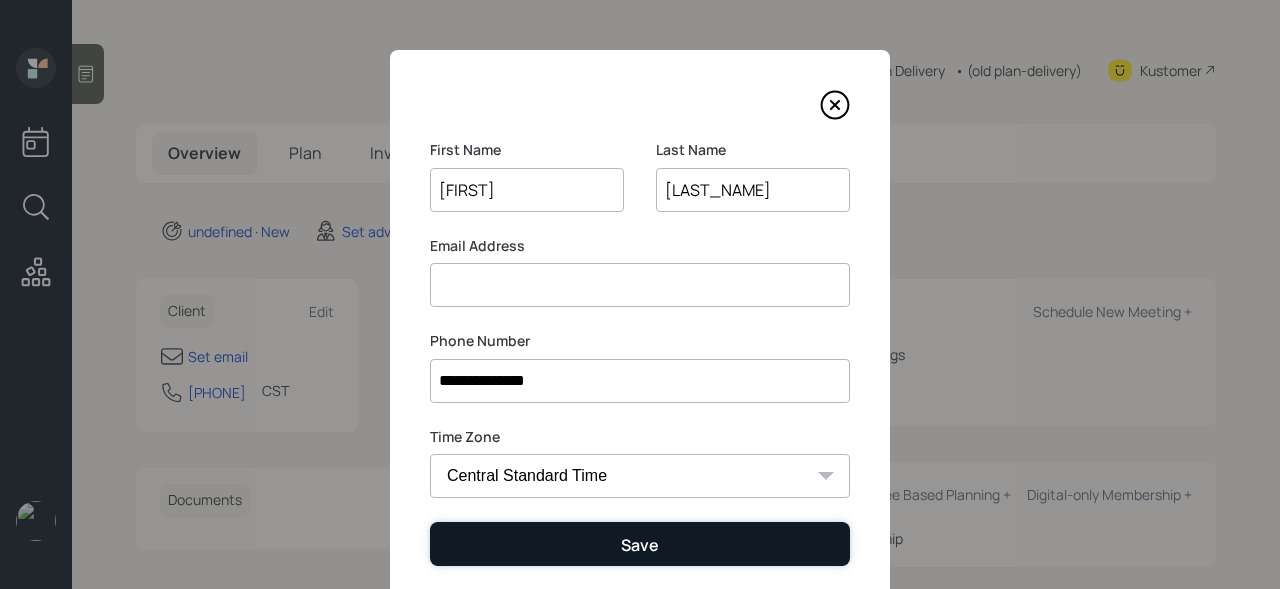 click on "Save" at bounding box center [640, 545] 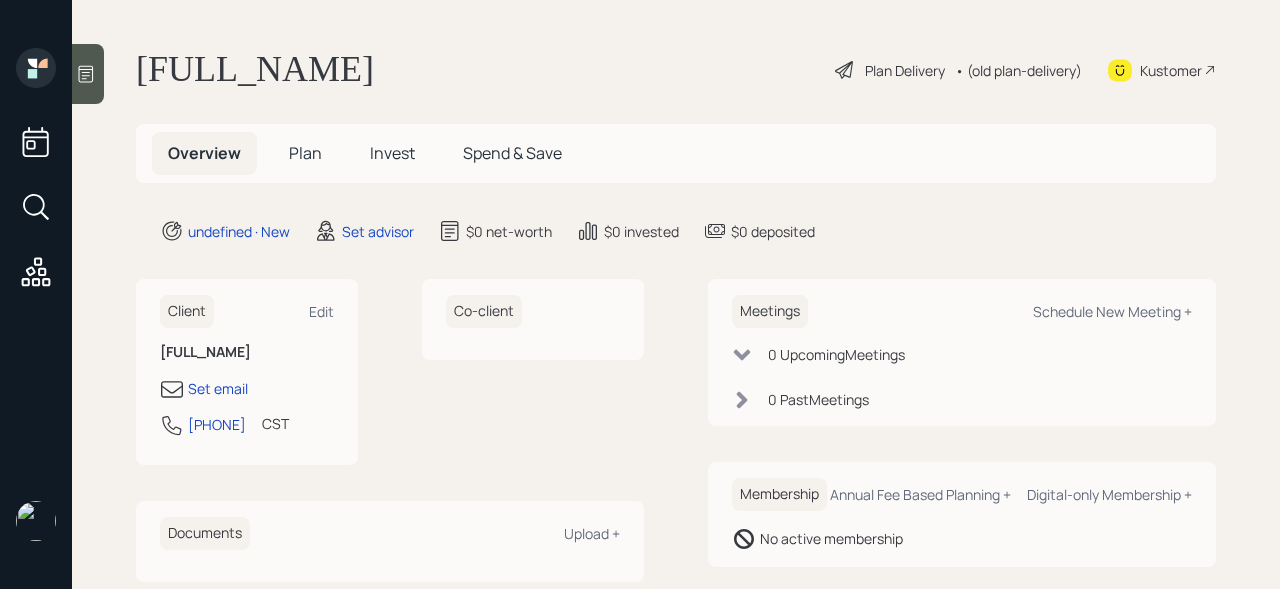 click at bounding box center [86, 74] 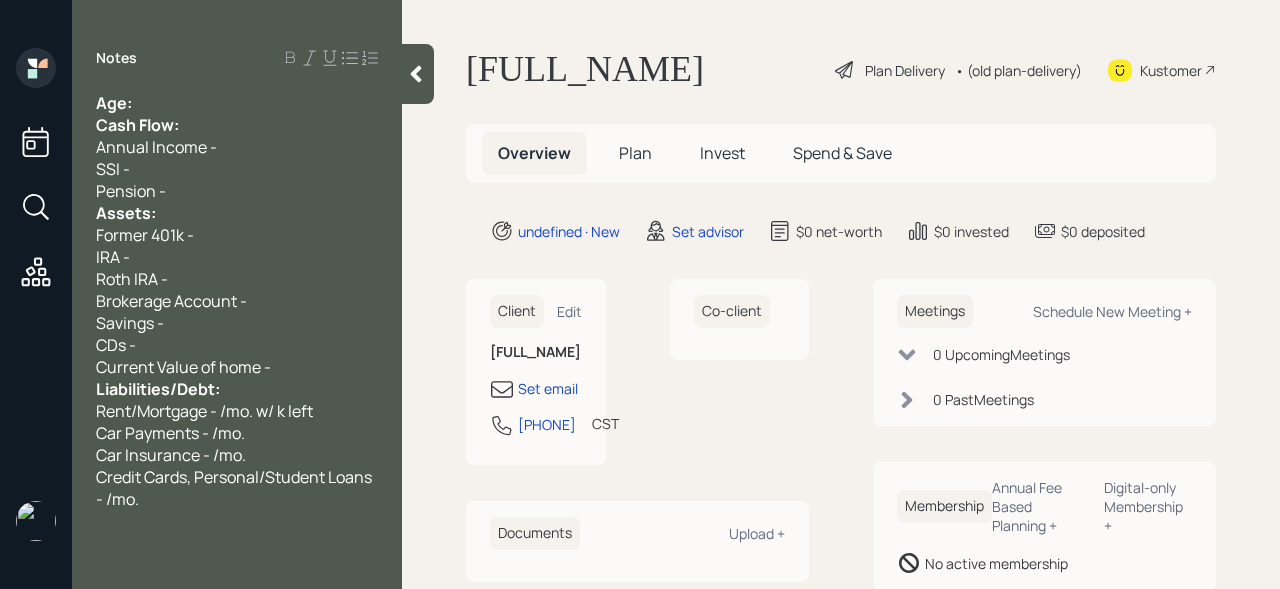 click on "Notes Age: Cash Flow: Annual Income - SSI - Pension - Assets: Former 401k - IRA - Roth IRA - Brokerage Account - Savings - CDs - Current Value of home - Liabilities/Debt: Rent/Mortgage - /mo. w/ k left Car Payments - /mo. Car Insurance - /mo. Credit Cards, Personal/Student Loans - /mo." at bounding box center (237, 306) 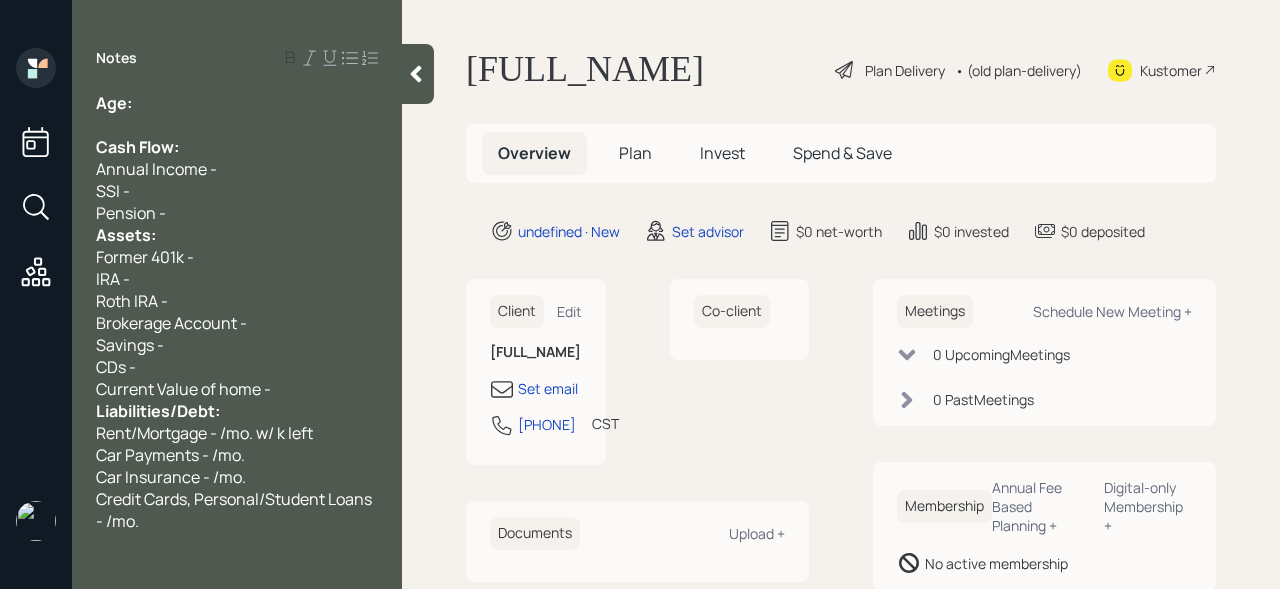 click on "Pension -" at bounding box center (237, 103) 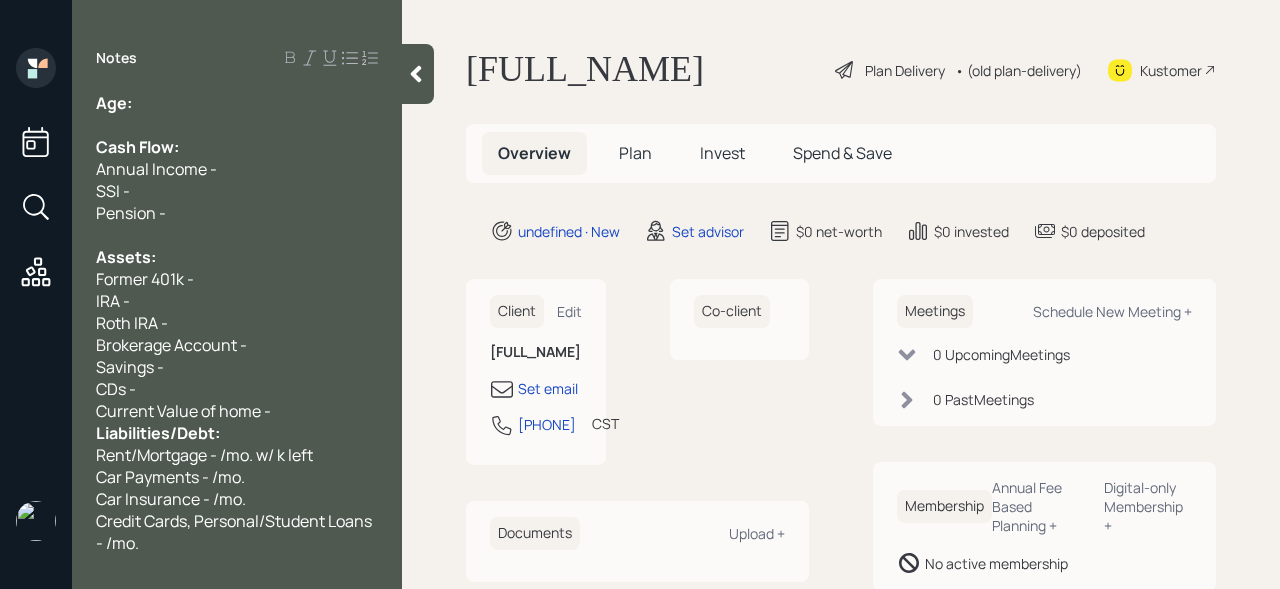 click on "Current Value of home -" at bounding box center (237, 103) 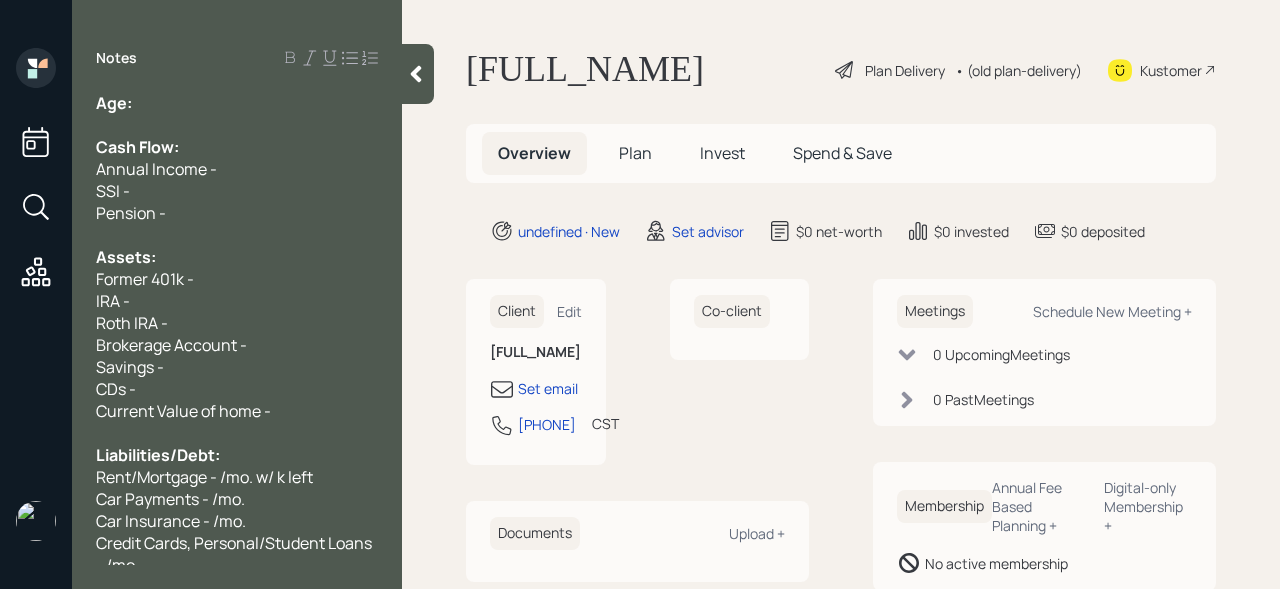 click on "Pension -" at bounding box center (237, 103) 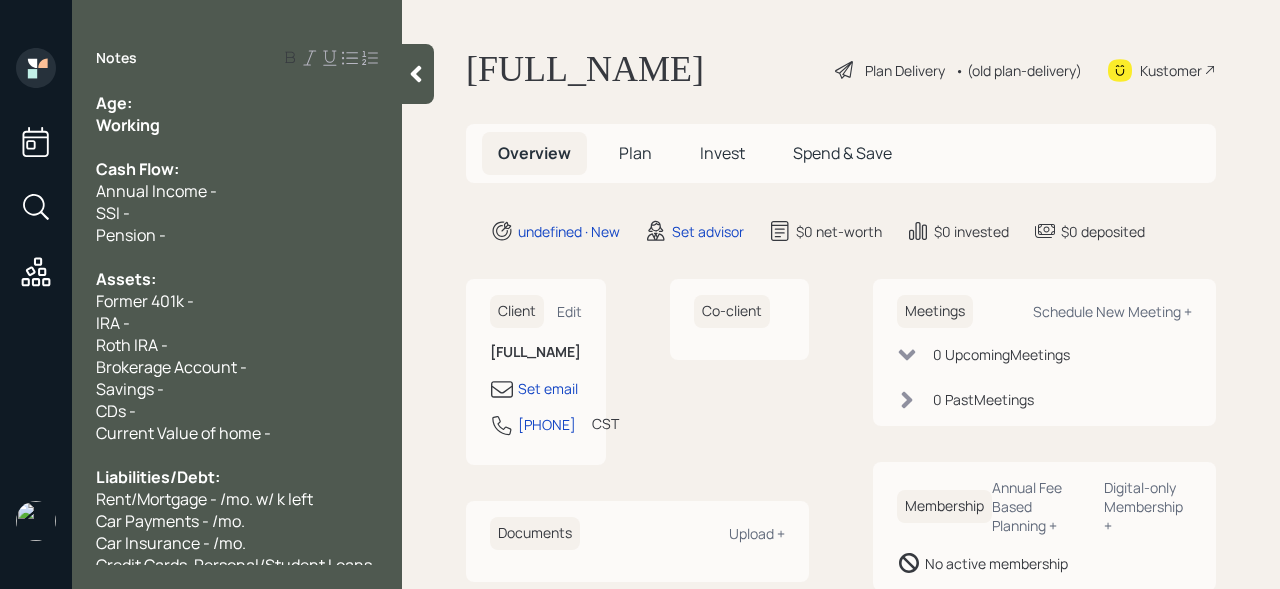 drag, startPoint x: 207, startPoint y: 126, endPoint x: 2, endPoint y: 126, distance: 205 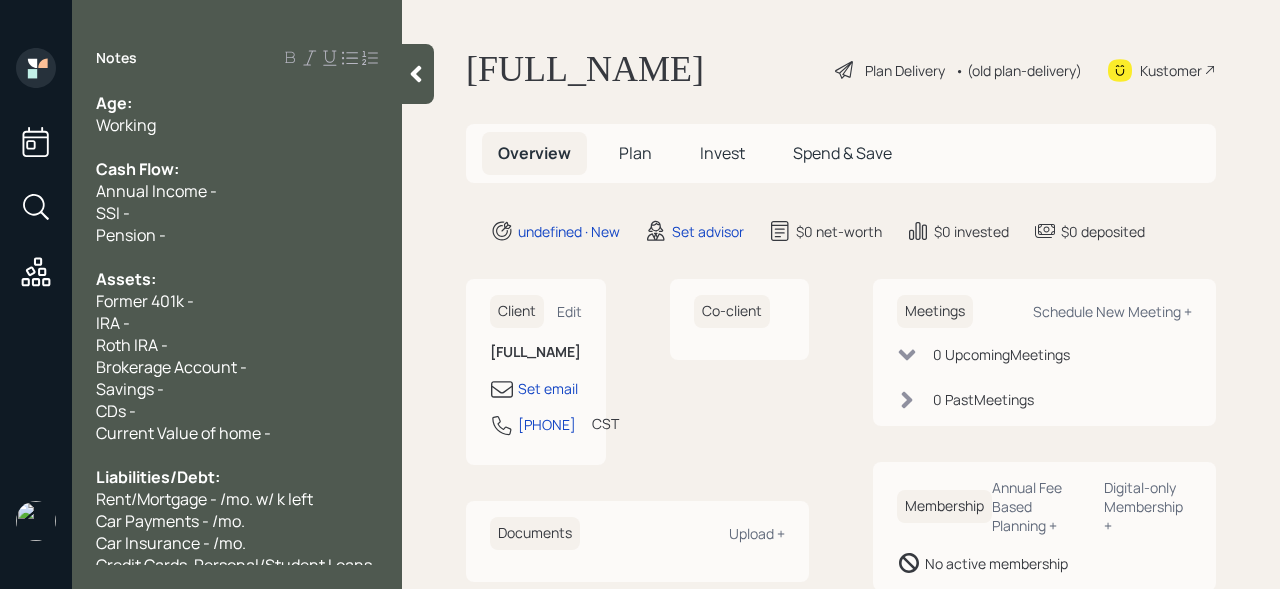 click on "Age:" at bounding box center (237, 103) 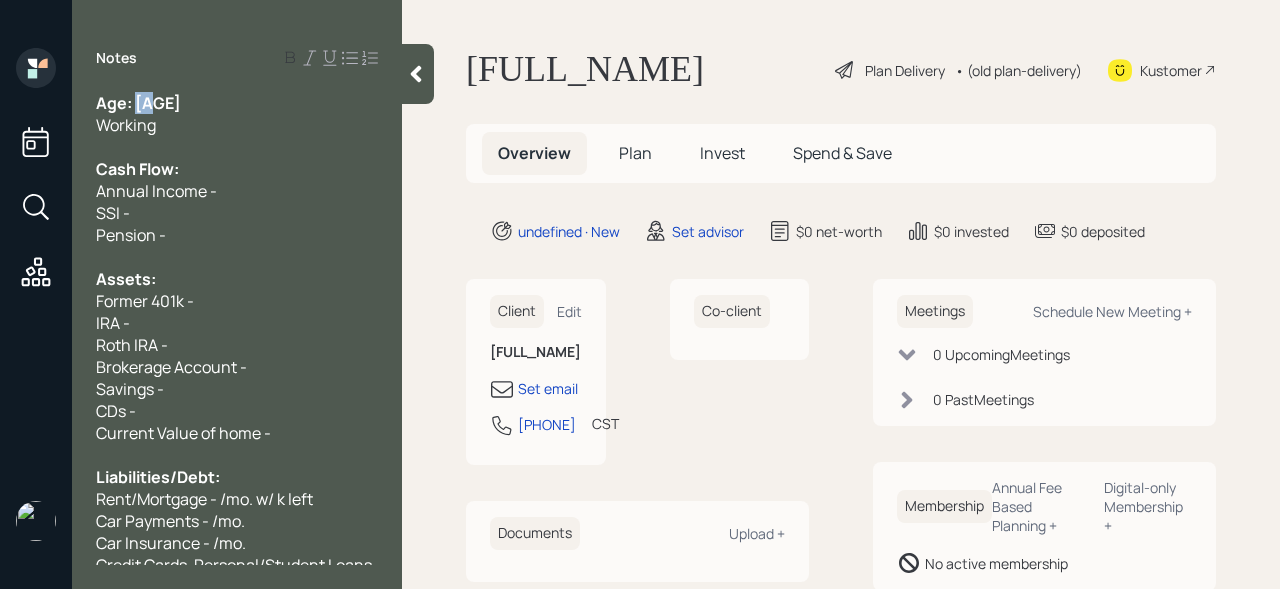 drag, startPoint x: 157, startPoint y: 102, endPoint x: 134, endPoint y: 102, distance: 23 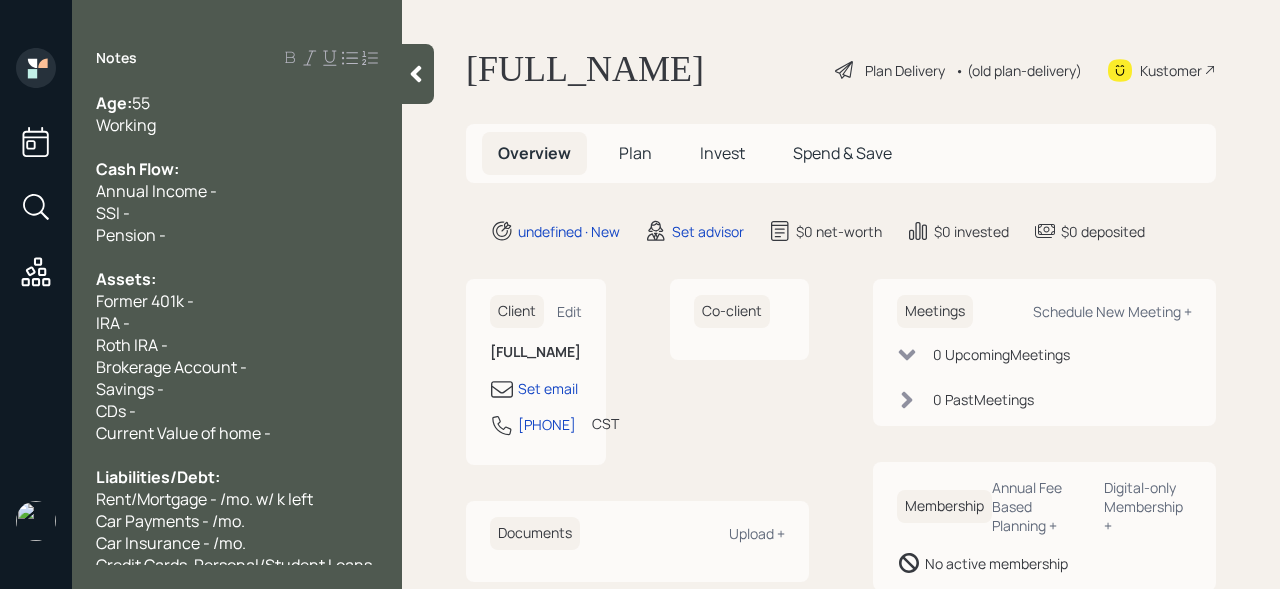 click on "Annual Income -" at bounding box center [237, 103] 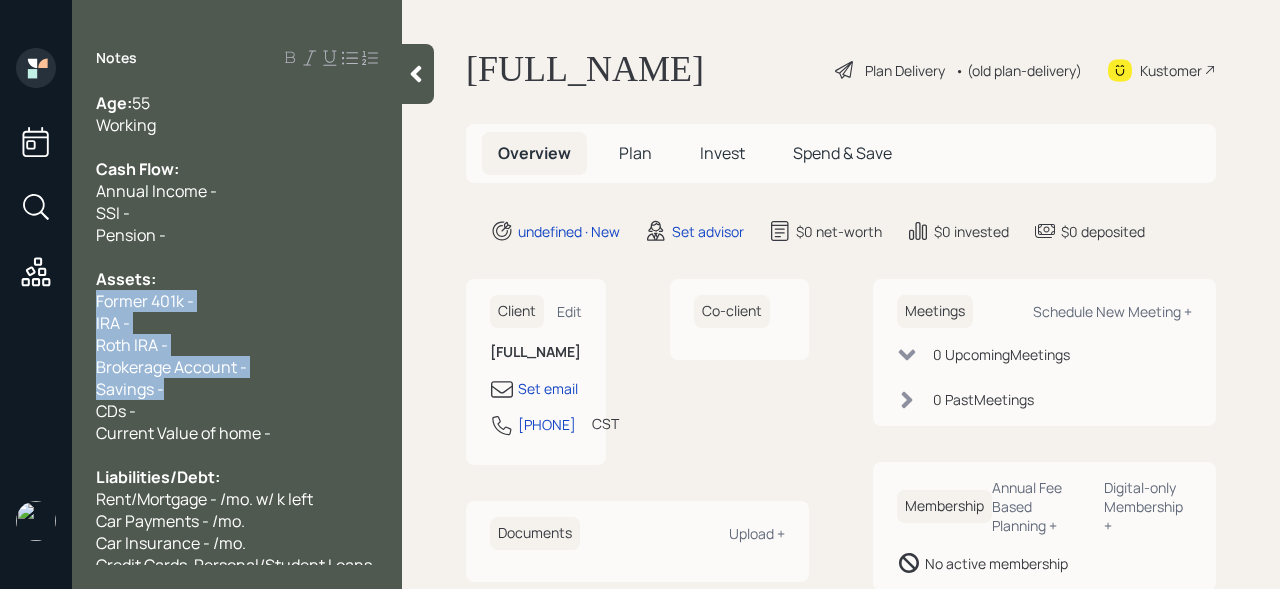 drag, startPoint x: 259, startPoint y: 390, endPoint x: 98, endPoint y: 299, distance: 184.93782 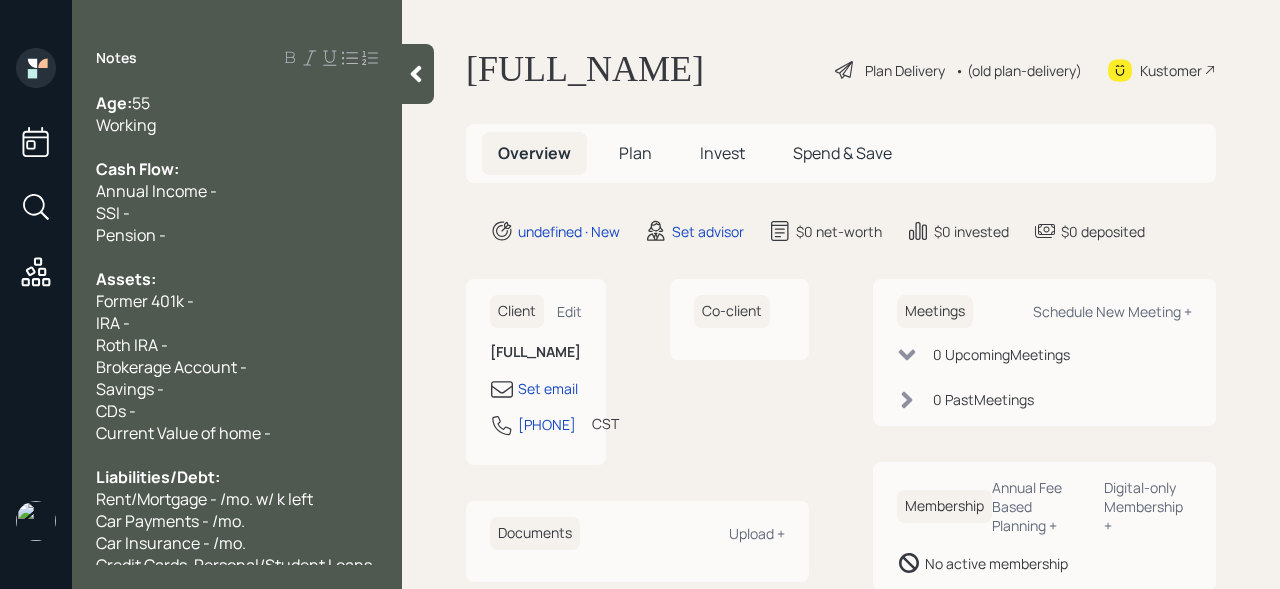 click on "IRA -" at bounding box center (237, 103) 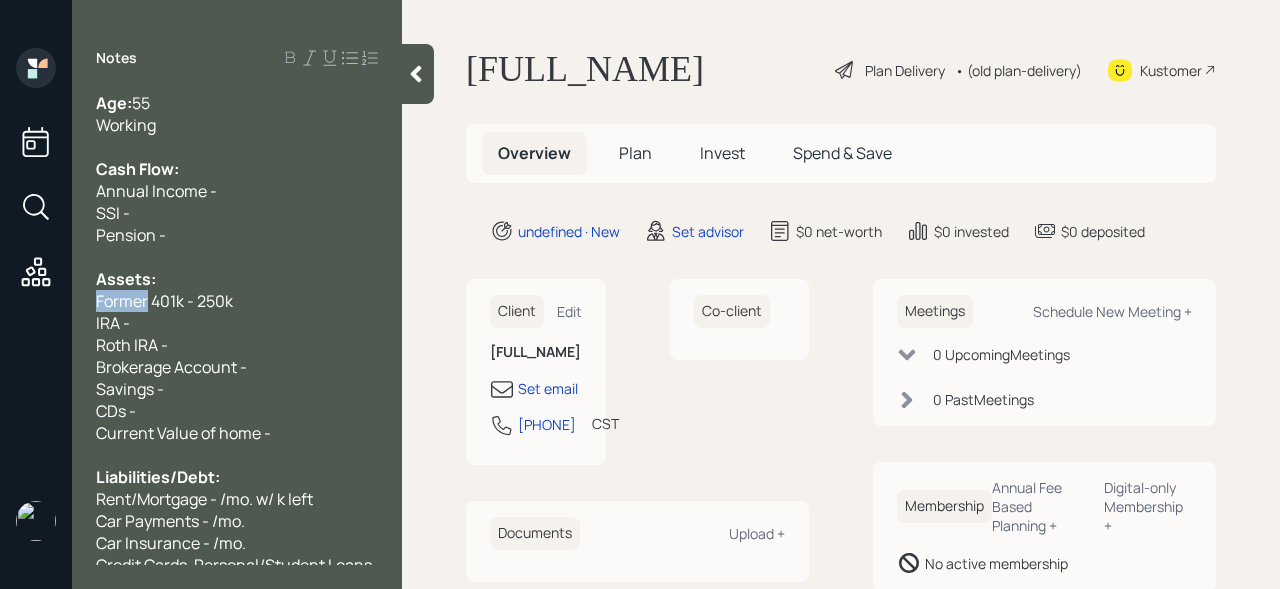 drag, startPoint x: 149, startPoint y: 302, endPoint x: 31, endPoint y: 302, distance: 118 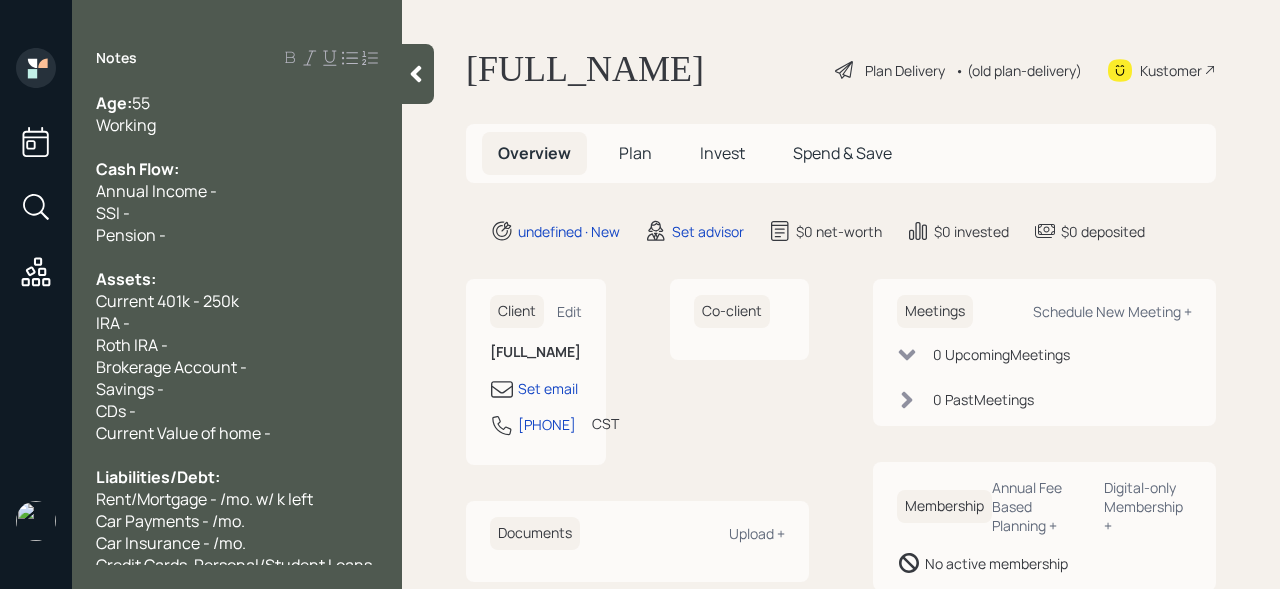 click on "Roth IRA -" at bounding box center (237, 103) 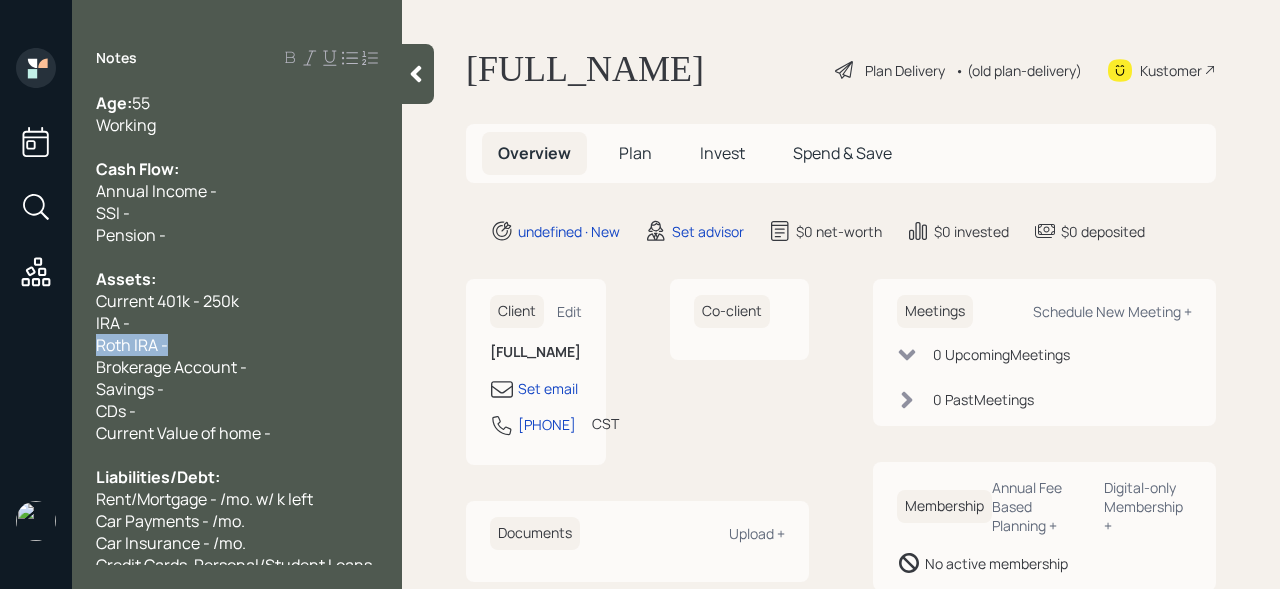 drag, startPoint x: 212, startPoint y: 335, endPoint x: 79, endPoint y: 331, distance: 133.06013 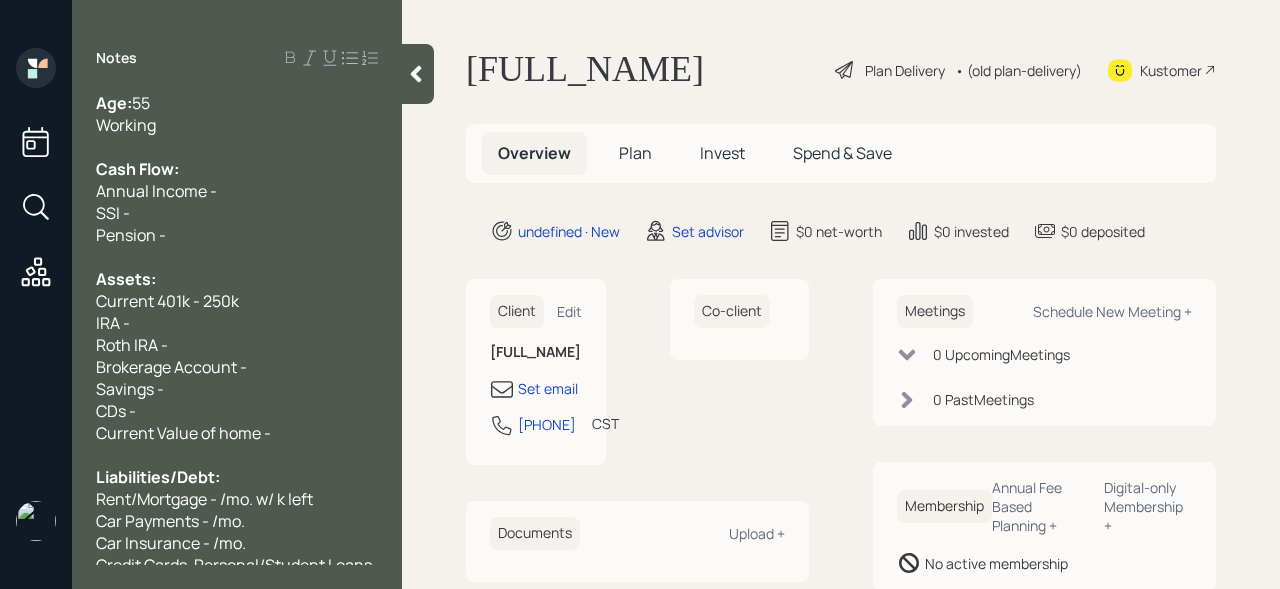 click on "IRA -" at bounding box center (114, 103) 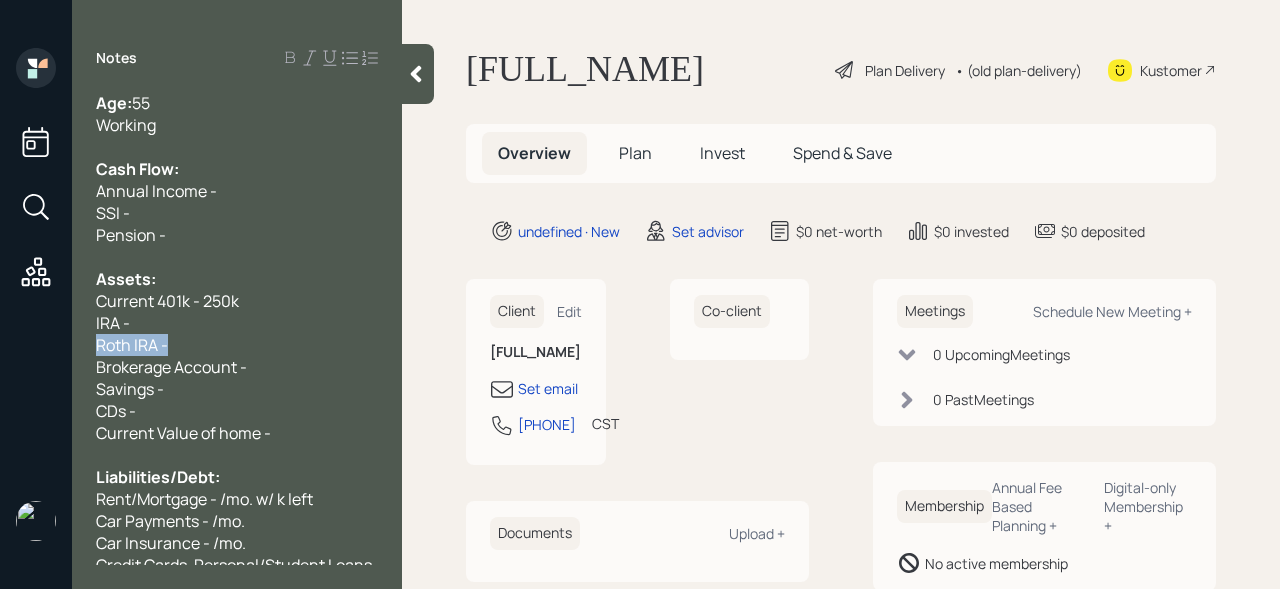 drag, startPoint x: 175, startPoint y: 342, endPoint x: 0, endPoint y: 342, distance: 175 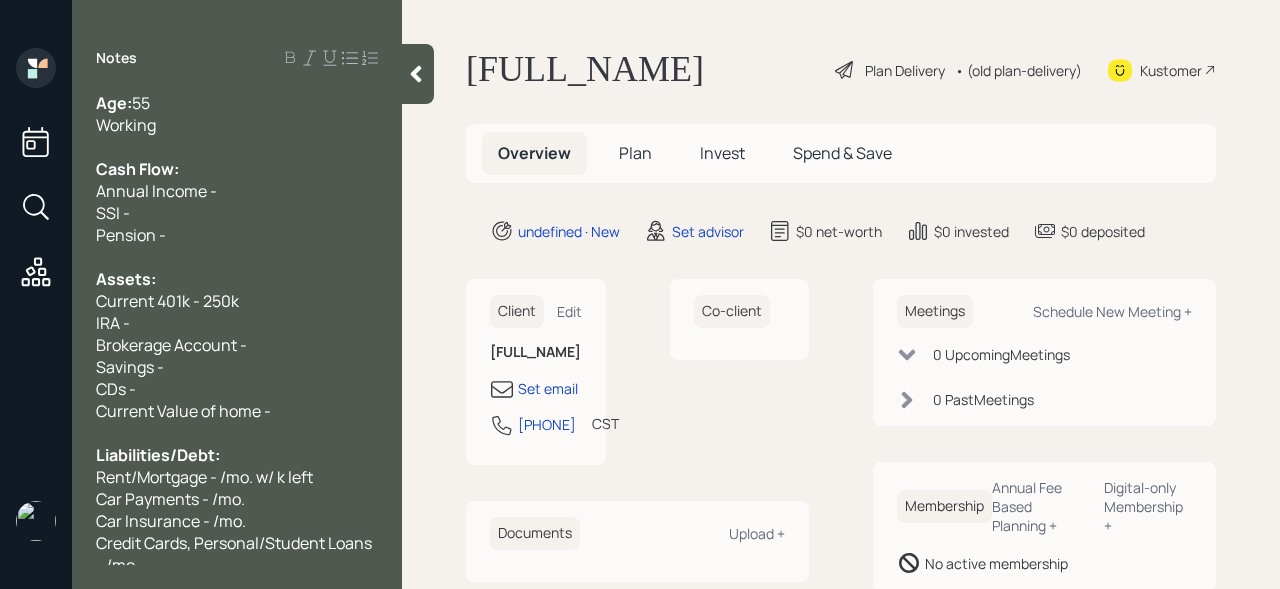 click on "IRA -" at bounding box center [237, 103] 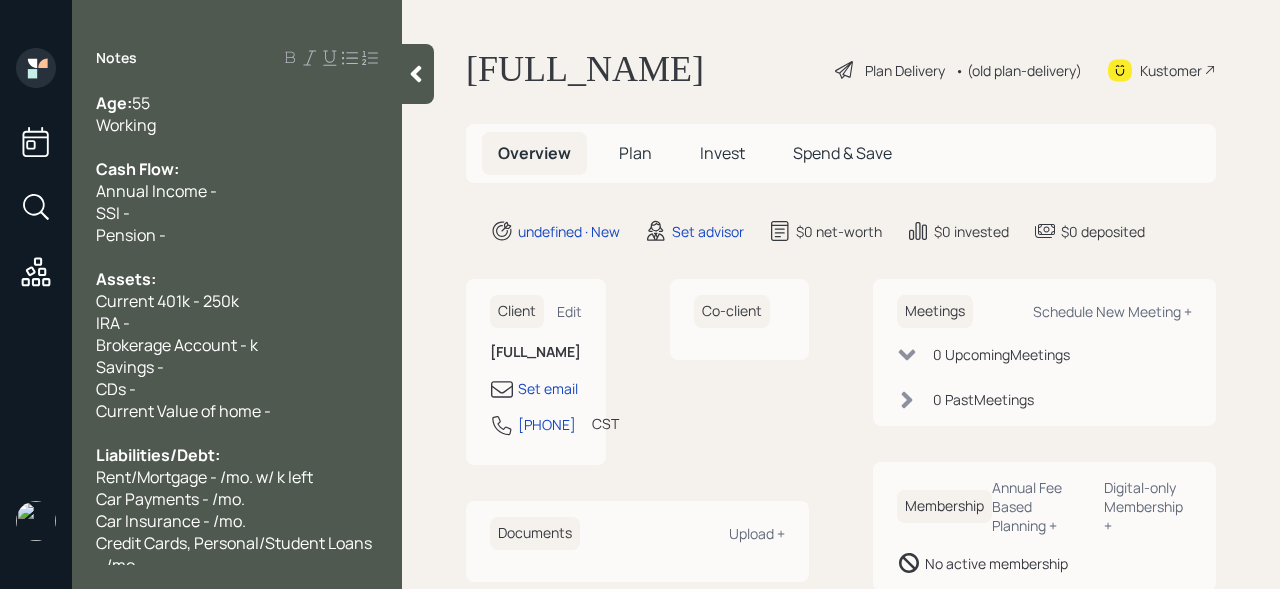 click on "IRA -" at bounding box center (237, 103) 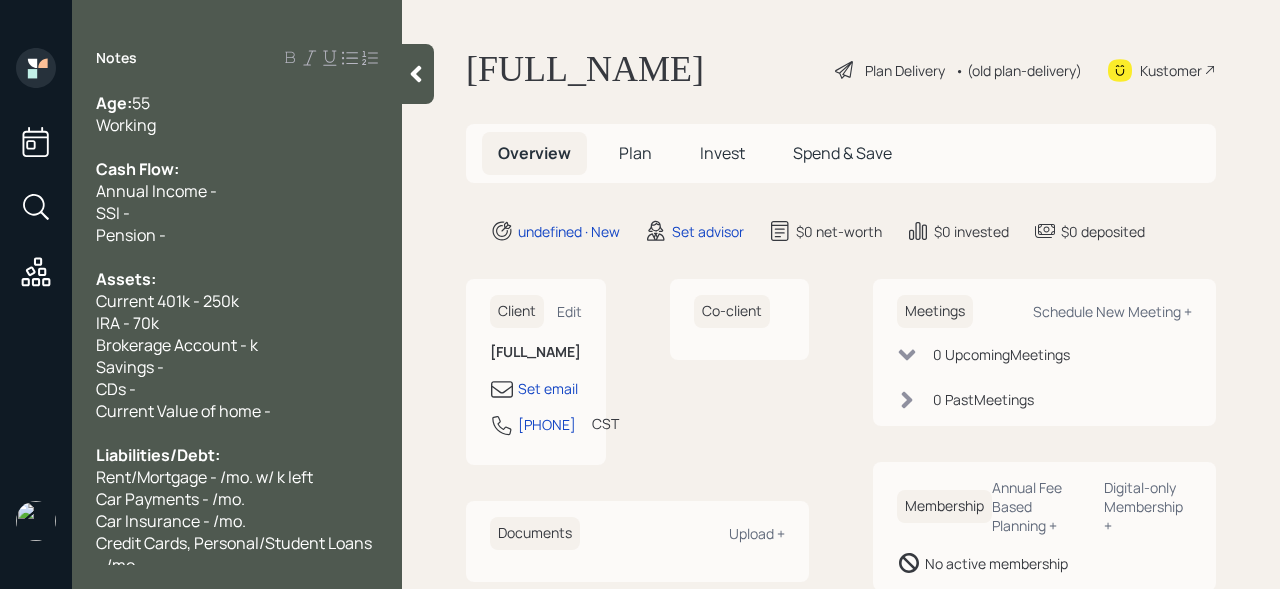 click on "Brokerage Account - k" at bounding box center [237, 103] 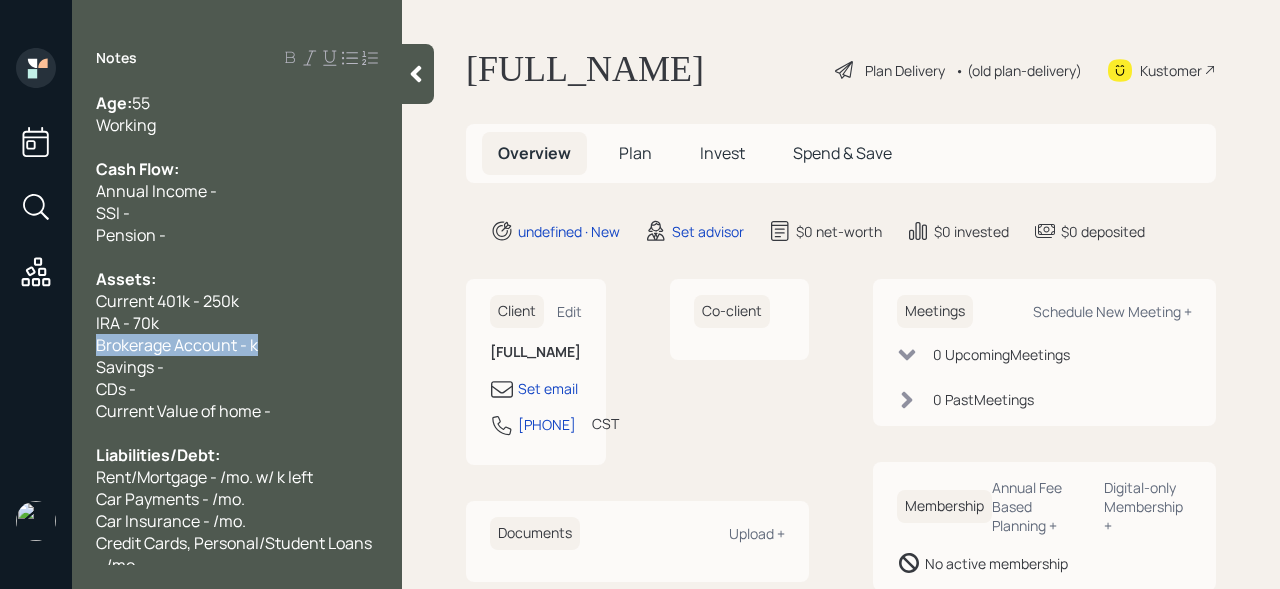 drag, startPoint x: 280, startPoint y: 337, endPoint x: 0, endPoint y: 337, distance: 280 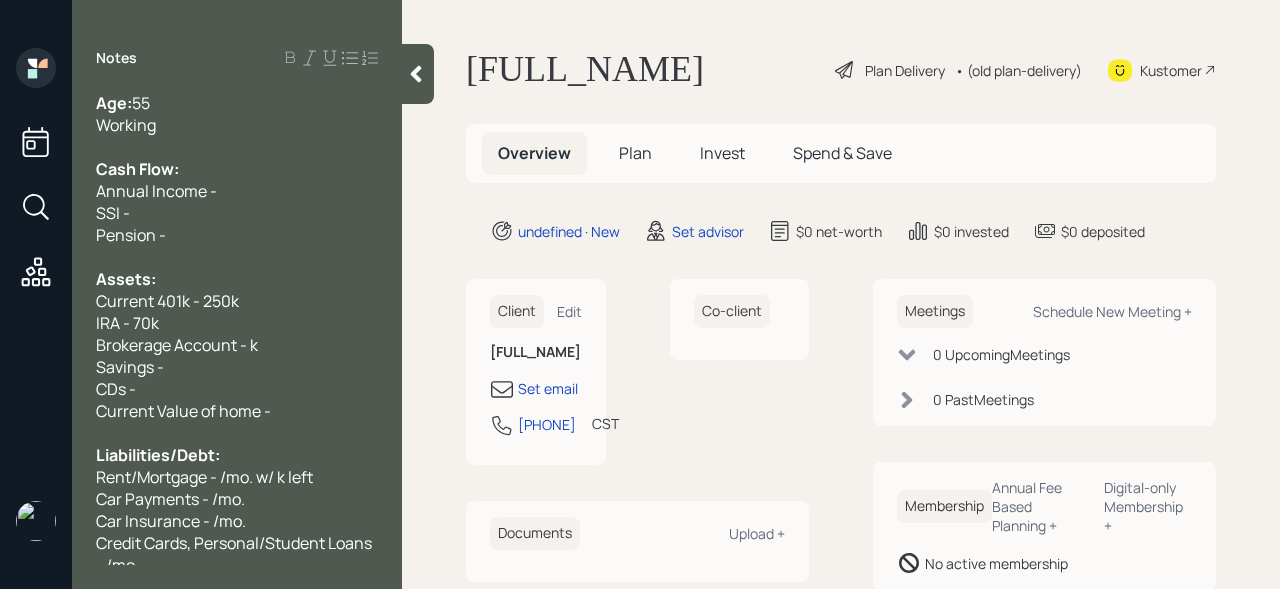 click on "Brokerage Account - k" at bounding box center (114, 103) 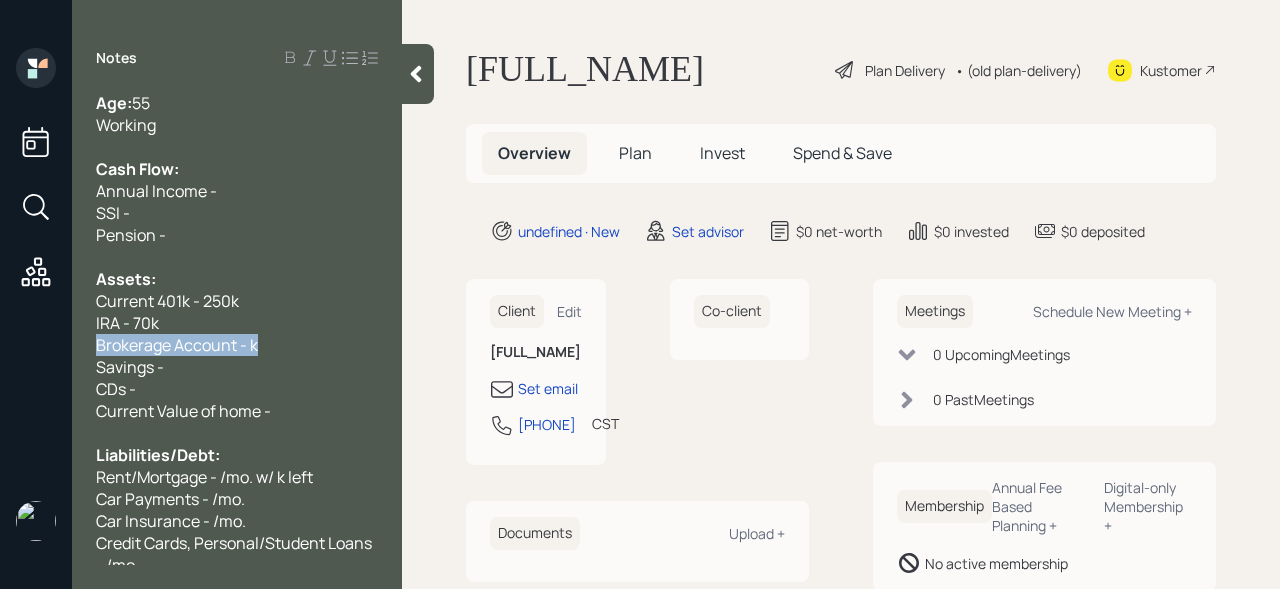 drag, startPoint x: 134, startPoint y: 346, endPoint x: 0, endPoint y: 346, distance: 134 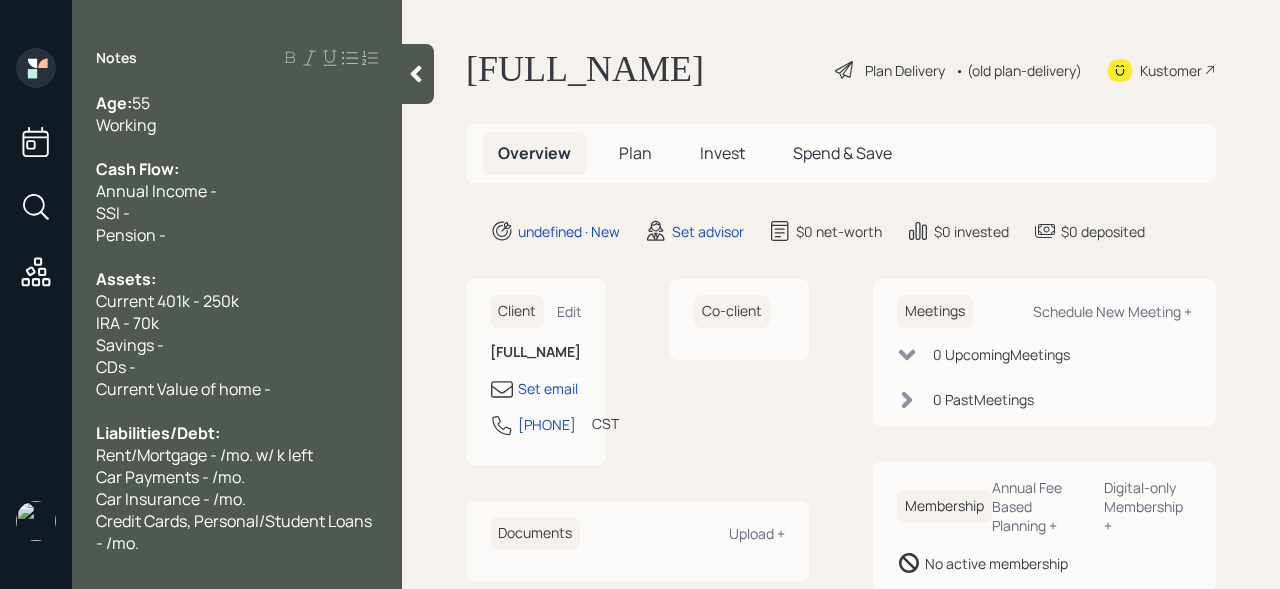 click on "Savings -" at bounding box center (237, 103) 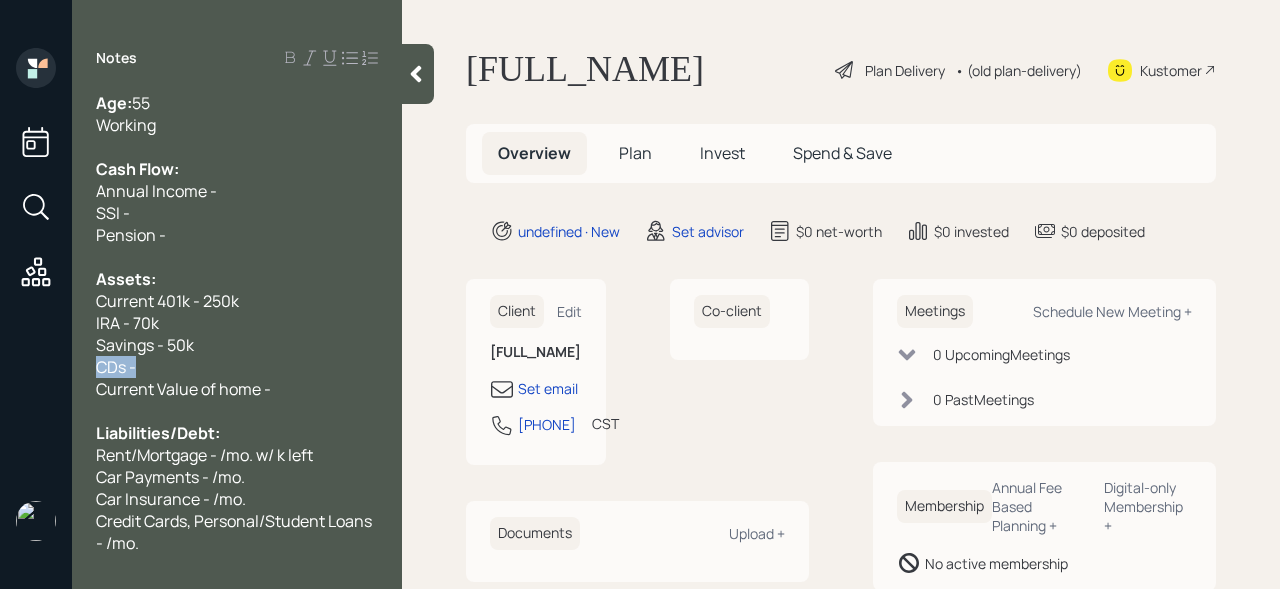 drag, startPoint x: 142, startPoint y: 368, endPoint x: 0, endPoint y: 367, distance: 142.00352 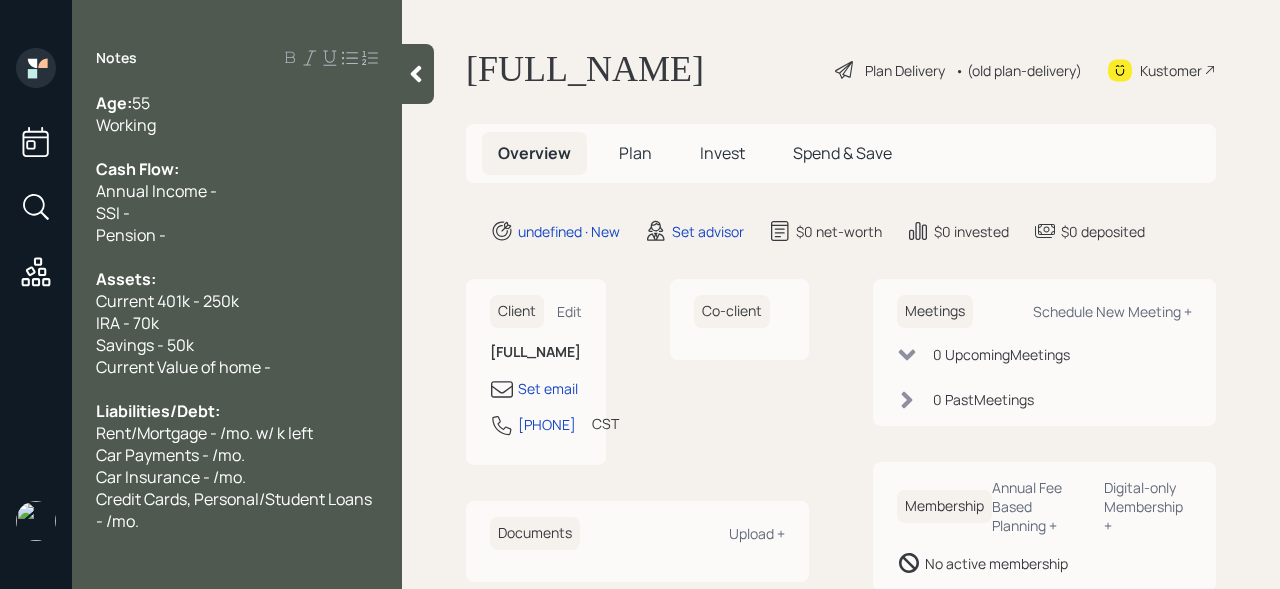 click on "Pension -" at bounding box center [237, 103] 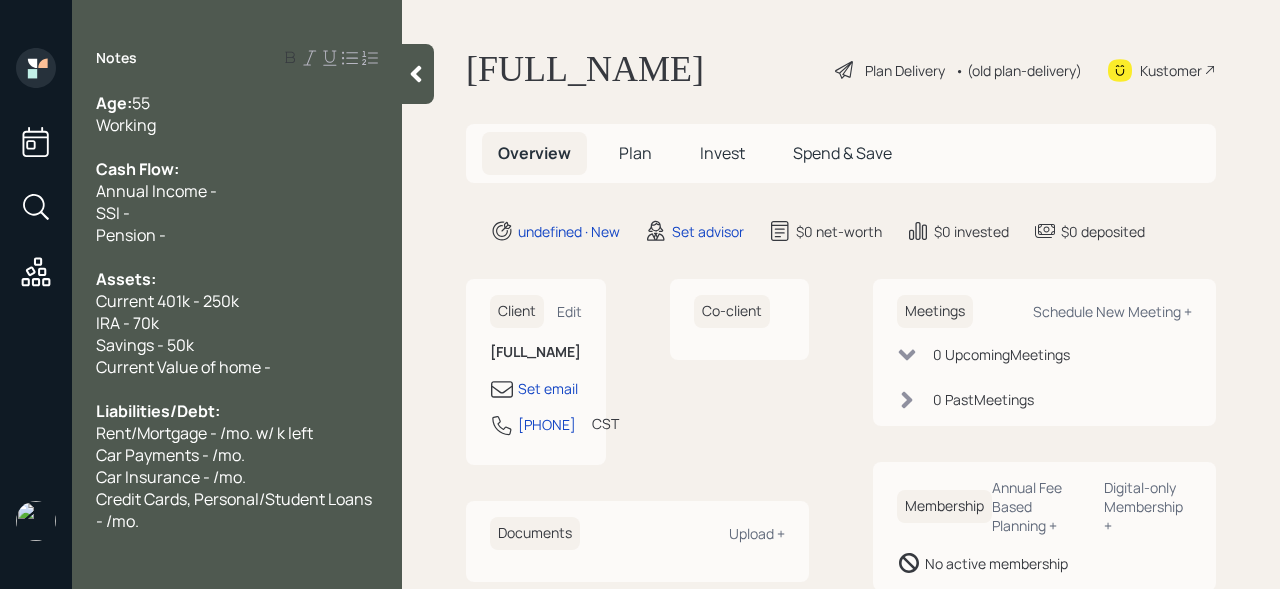 click on "Cash Flow:" at bounding box center (237, 103) 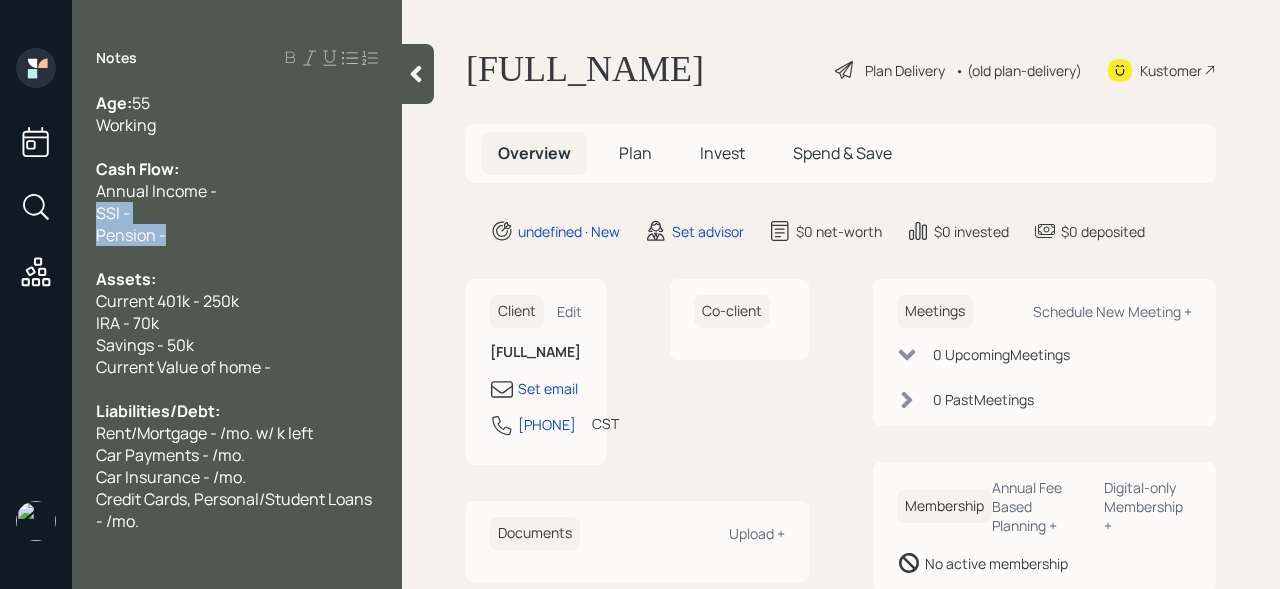 drag, startPoint x: 172, startPoint y: 231, endPoint x: 93, endPoint y: 220, distance: 79.762146 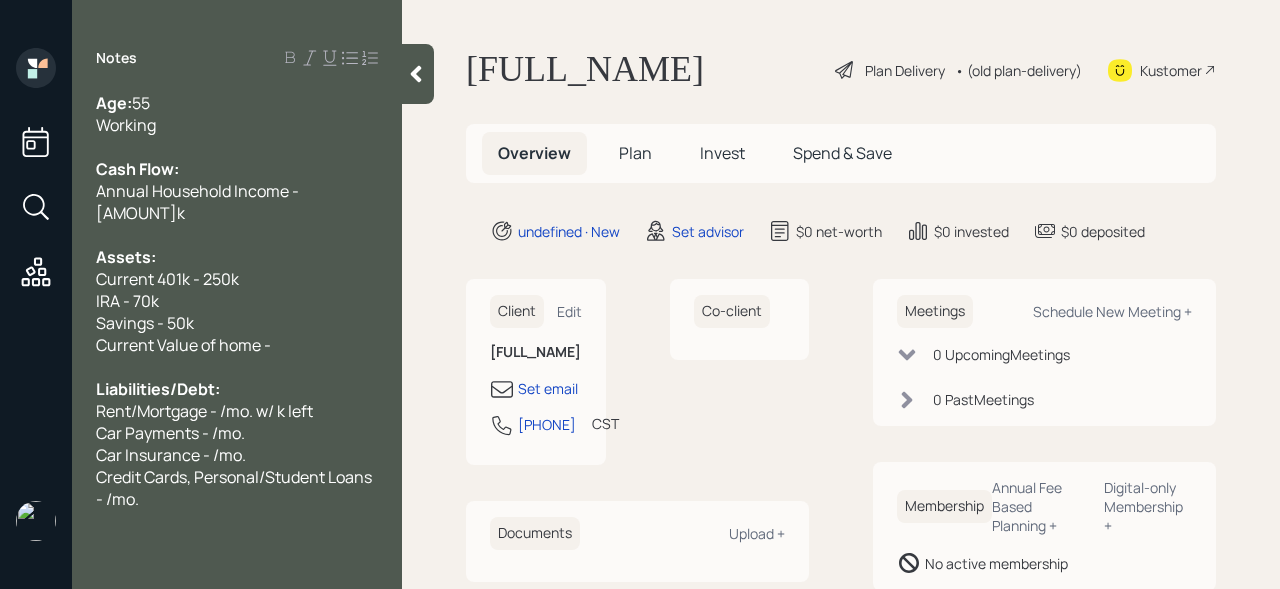 click on "Current Value of home -" at bounding box center (237, 103) 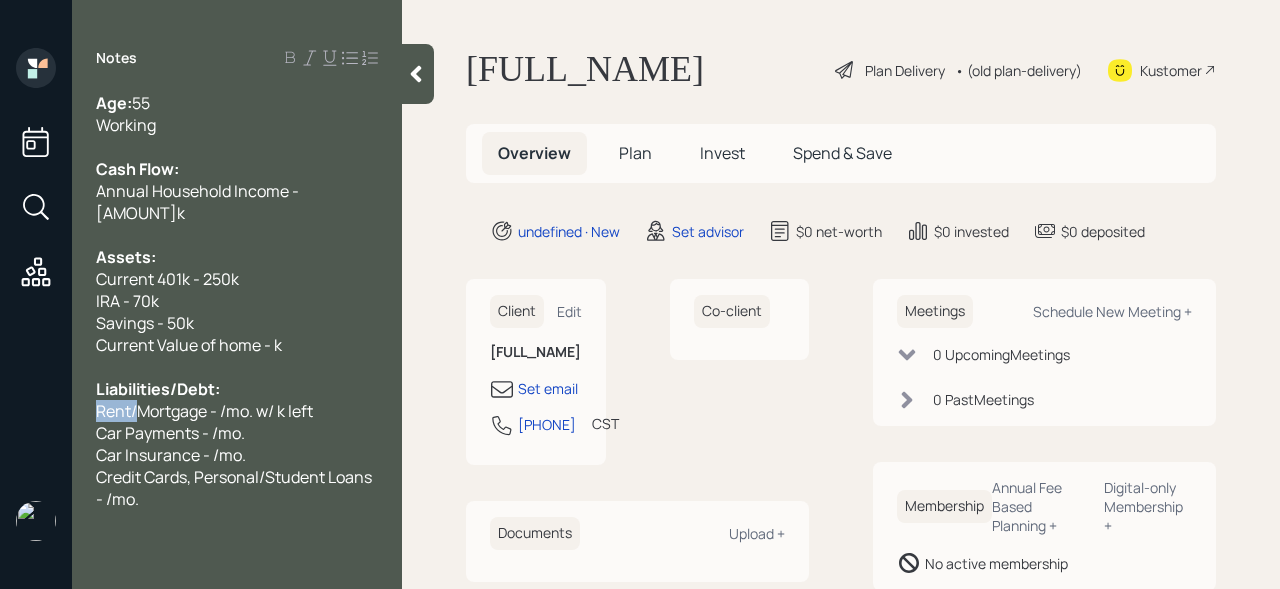 drag, startPoint x: 118, startPoint y: 386, endPoint x: 67, endPoint y: 386, distance: 51 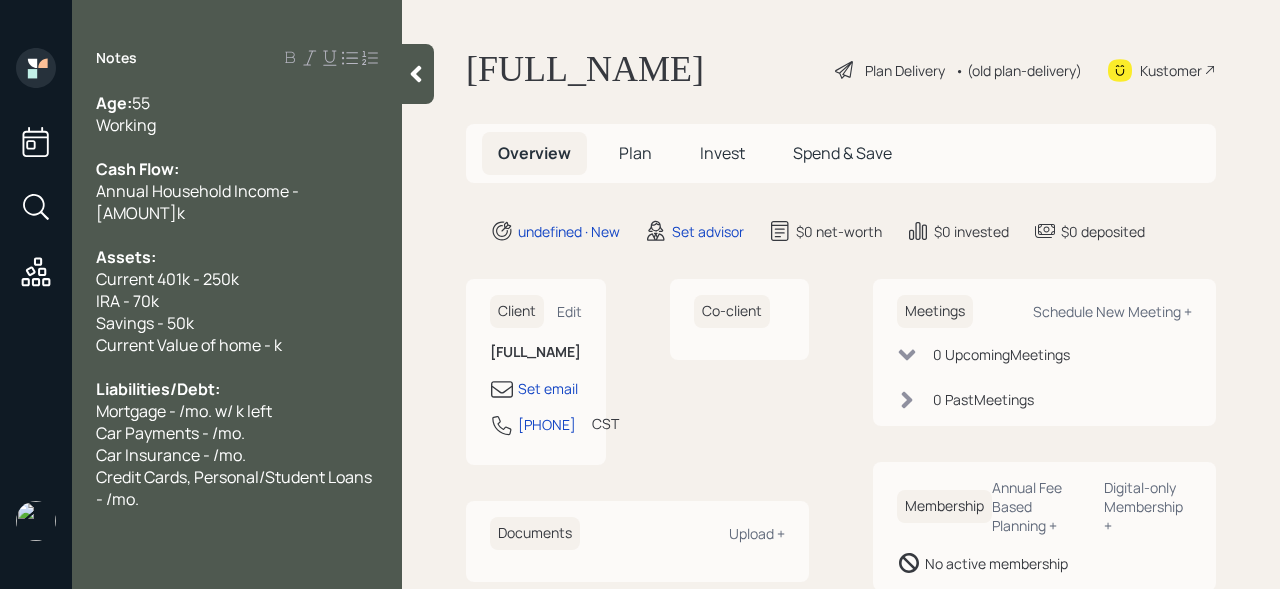 click on "Mortgage - /mo. w/ k left" at bounding box center [114, 103] 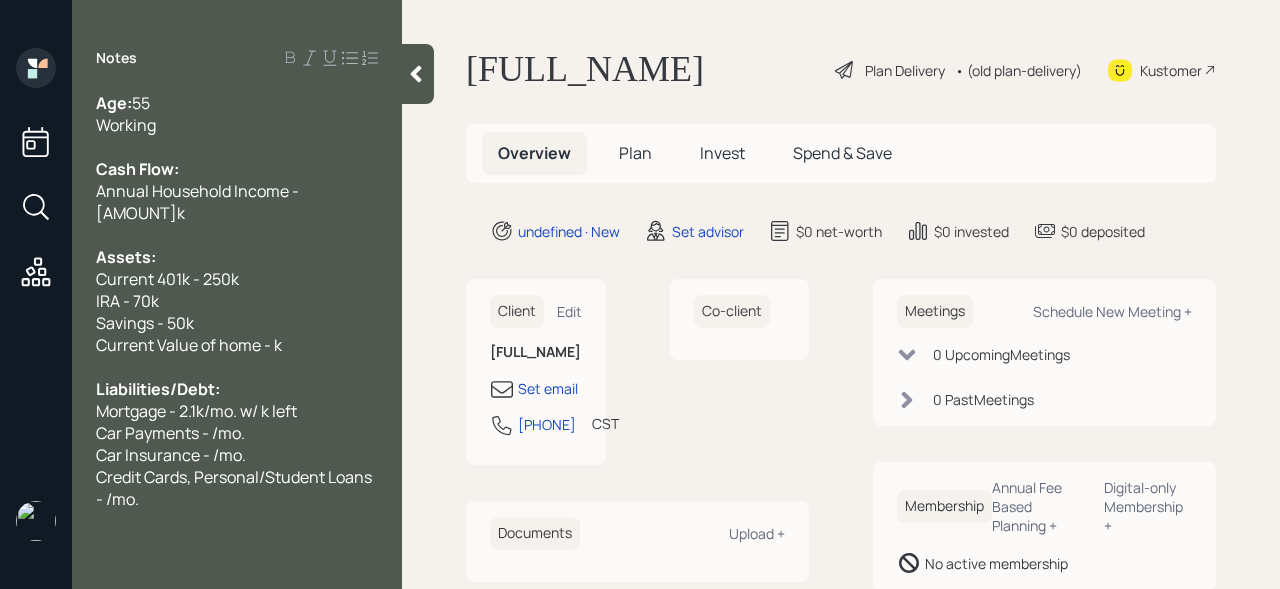 click on "Car Insurance - /mo." at bounding box center (237, 103) 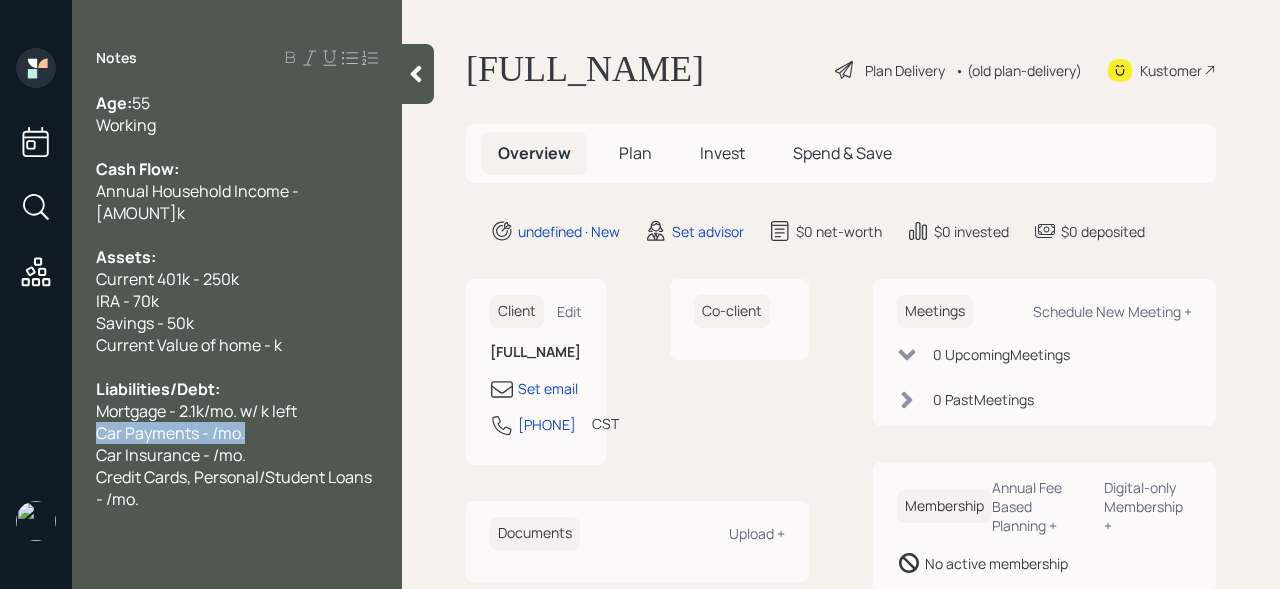click on "Notes Age:  [AGE] Working  Cash Flow: Annual Household Income - [AMOUNT]k Assets: Current 401k - [AMOUNT]k IRA - [AMOUNT]k Savings - [AMOUNT]k Current Value of home - k Liabilities/Debt: Mortgage - [AMOUNT]/mo. w/ k left Car Payments - [AMOUNT]/mo. Car Insurance - [AMOUNT]/mo. Credit Cards, Personal/Student Loans - [AMOUNT]/mo. [FULL_NAME] Plan Delivery • (old plan-delivery) Kustomer Overview Plan Invest Spend & Save undefined ·
New Set advisor $[AMOUNT] net-worth $[AMOUNT] invested $[AMOUNT] deposited Client Edit [FULL_NAME] Set email [PHONE] CST Currently [TIME] AM Co-client Documents Upload + Meetings Schedule New Meeting + 0   Upcoming  Meetings 0   Past  Meetings Membership Annual Fee Based Planning + Digital-only Membership + No active membership" at bounding box center [640, 294] 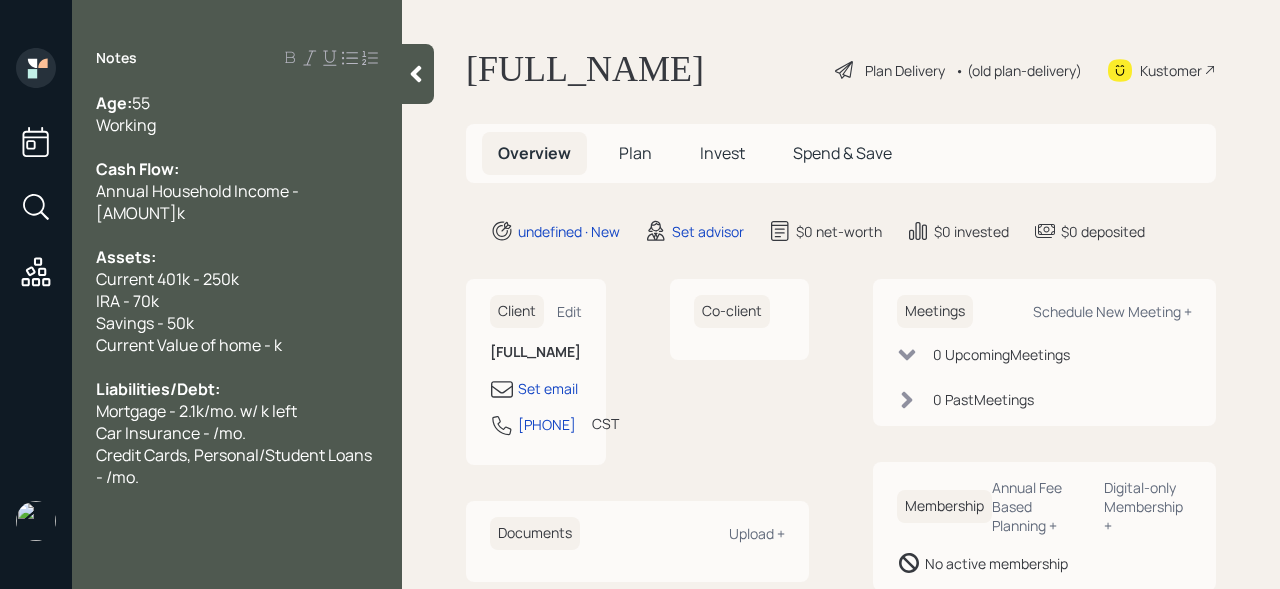 click on "Car Insurance - /mo." at bounding box center [237, 103] 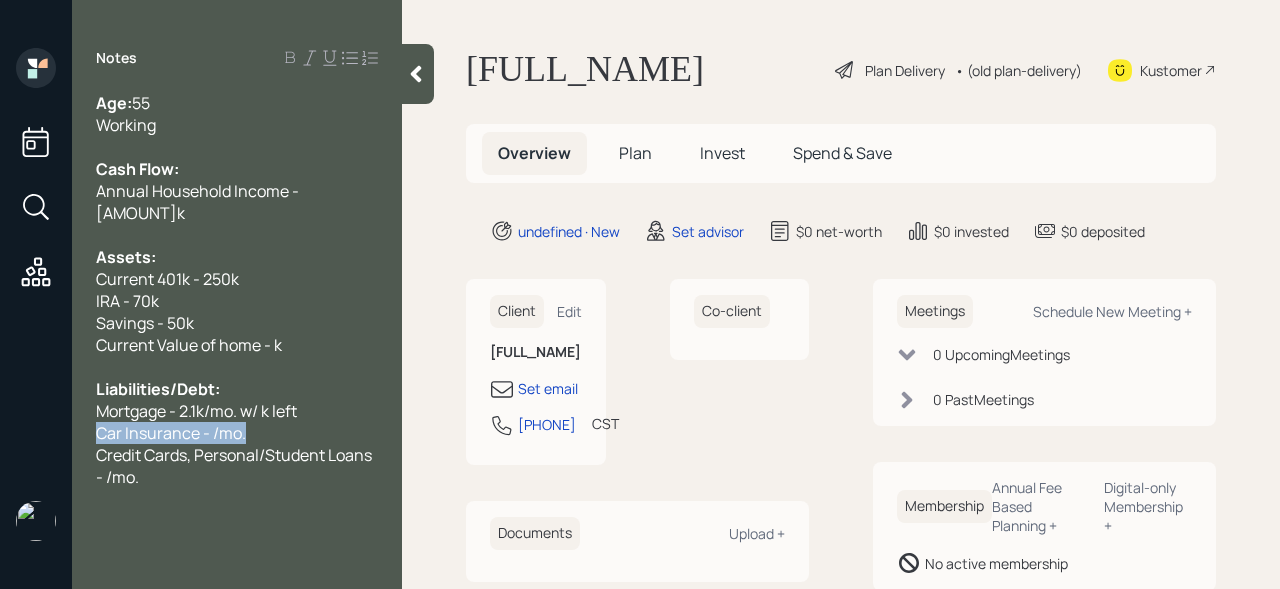 drag, startPoint x: 287, startPoint y: 405, endPoint x: 0, endPoint y: 405, distance: 287 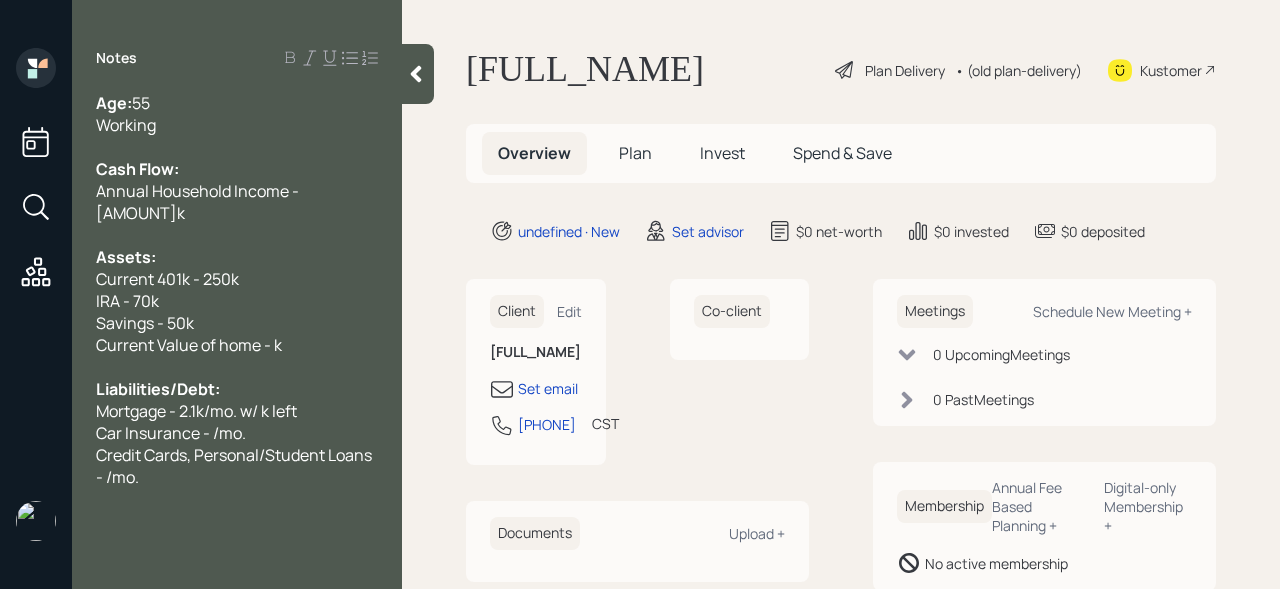 click on "Car Insurance - /mo." at bounding box center (114, 103) 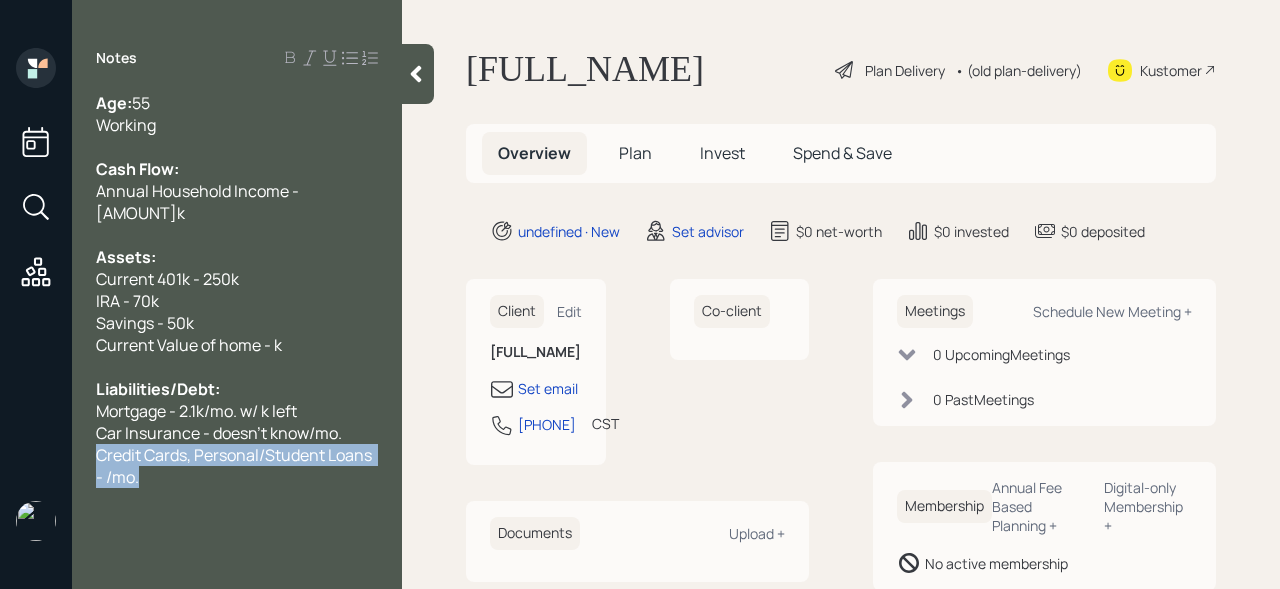 drag, startPoint x: 183, startPoint y: 459, endPoint x: 49, endPoint y: 442, distance: 135.07405 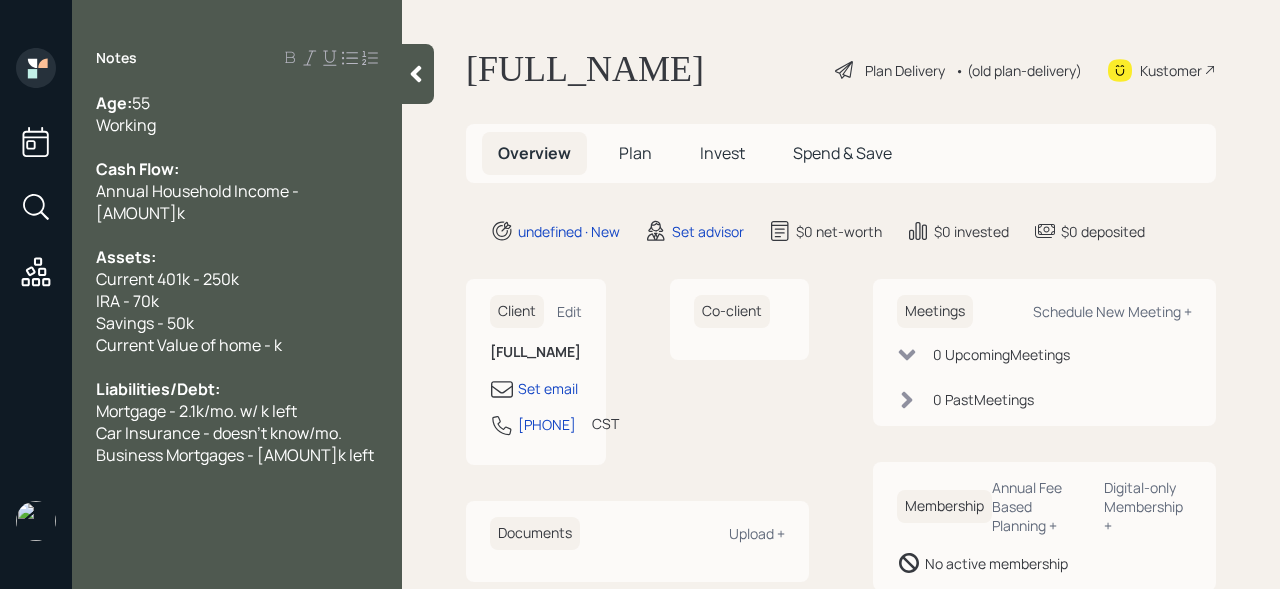 click on "Notes Age:  [AGE] Working  Cash Flow: Annual Household Income - [AMOUNT]k Assets: Current 401k - [AMOUNT]k IRA - [AMOUNT]k Savings - [AMOUNT]k Current Value of home - k Liabilities/Debt: Mortgage - [AMOUNT]/mo. w/ k left Car Insurance - doesn't know/mo. Business Mortgages - [AMOUNT]k left" at bounding box center (237, 306) 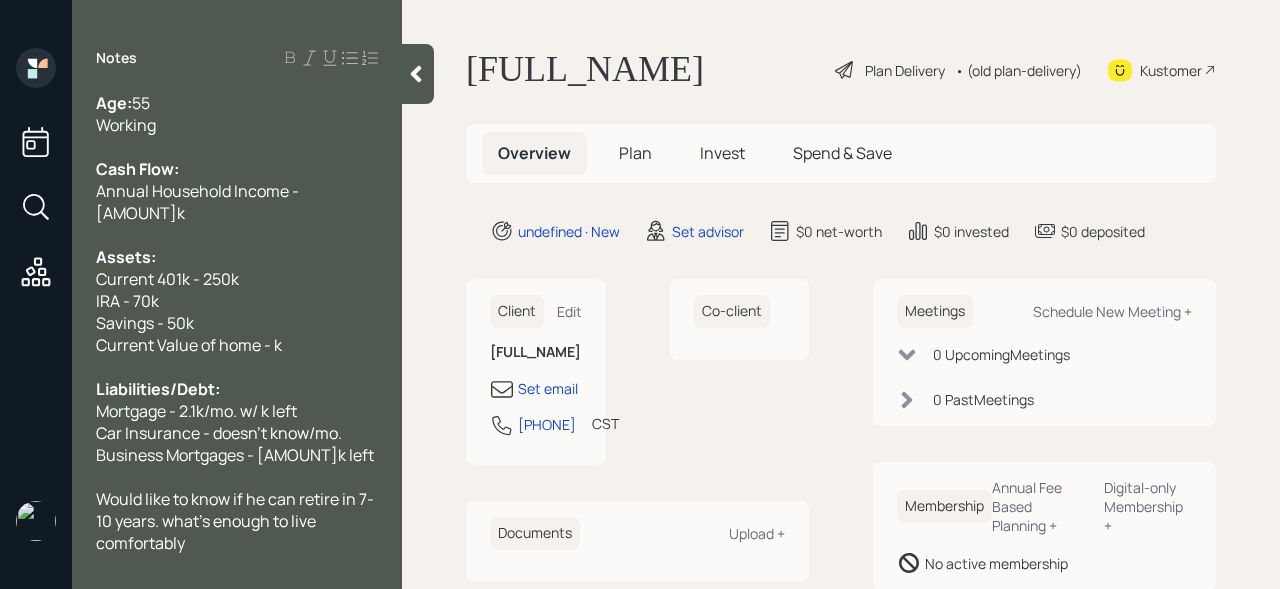 click on "Working" at bounding box center (237, 103) 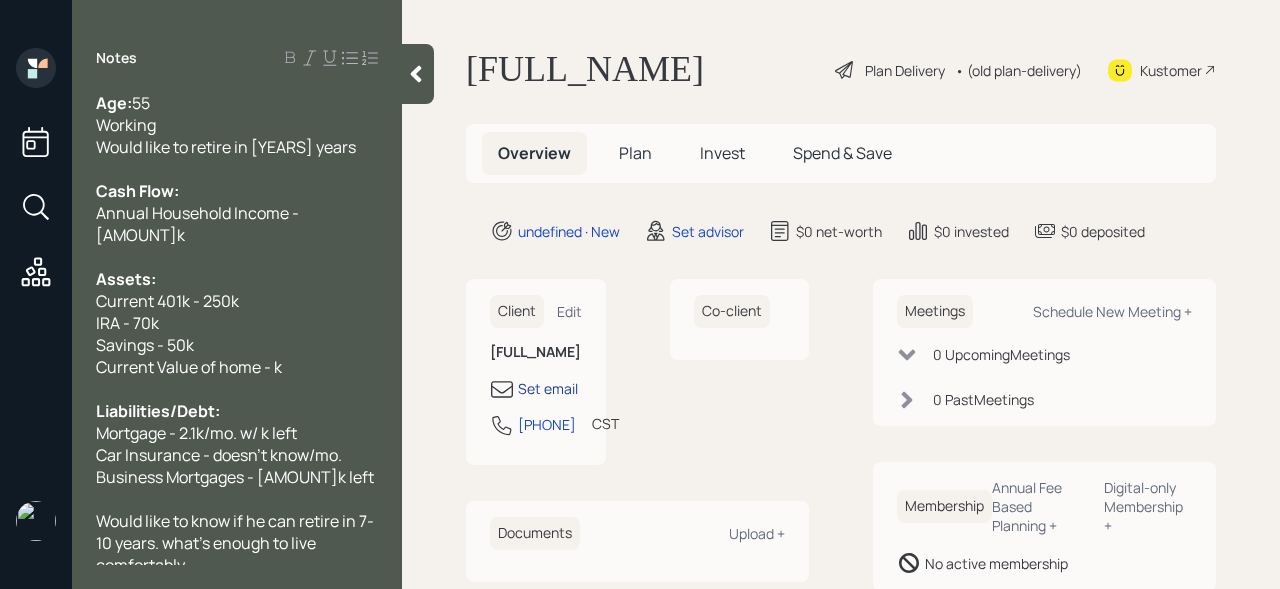 click on "Set email" at bounding box center (548, 388) 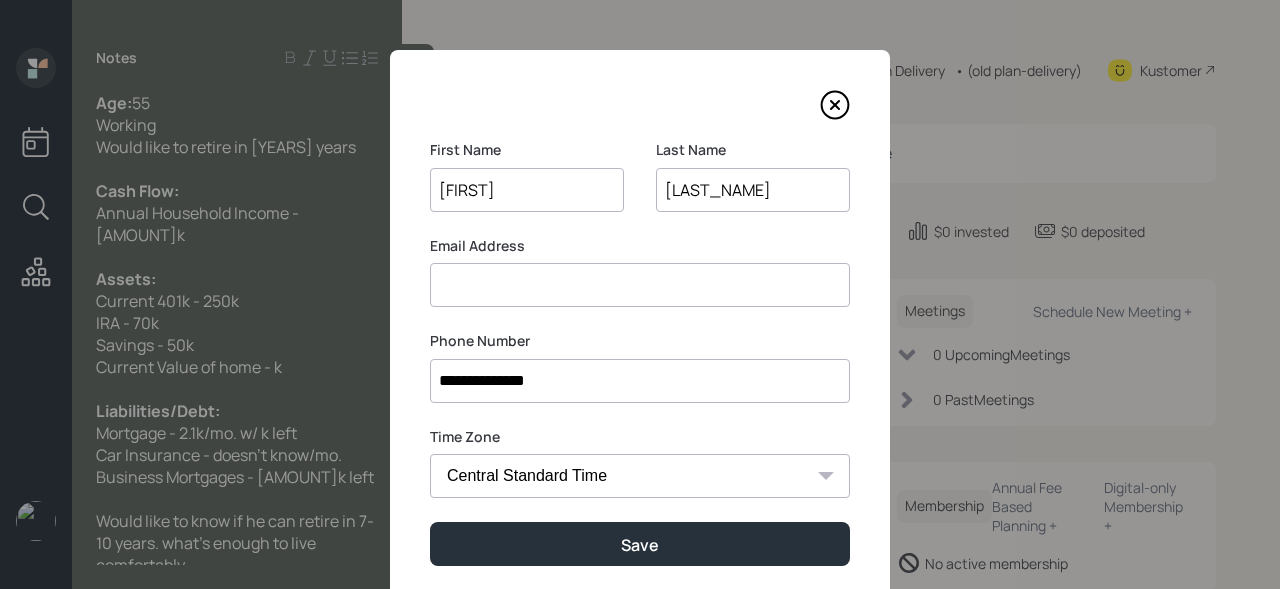 click at bounding box center [640, 285] 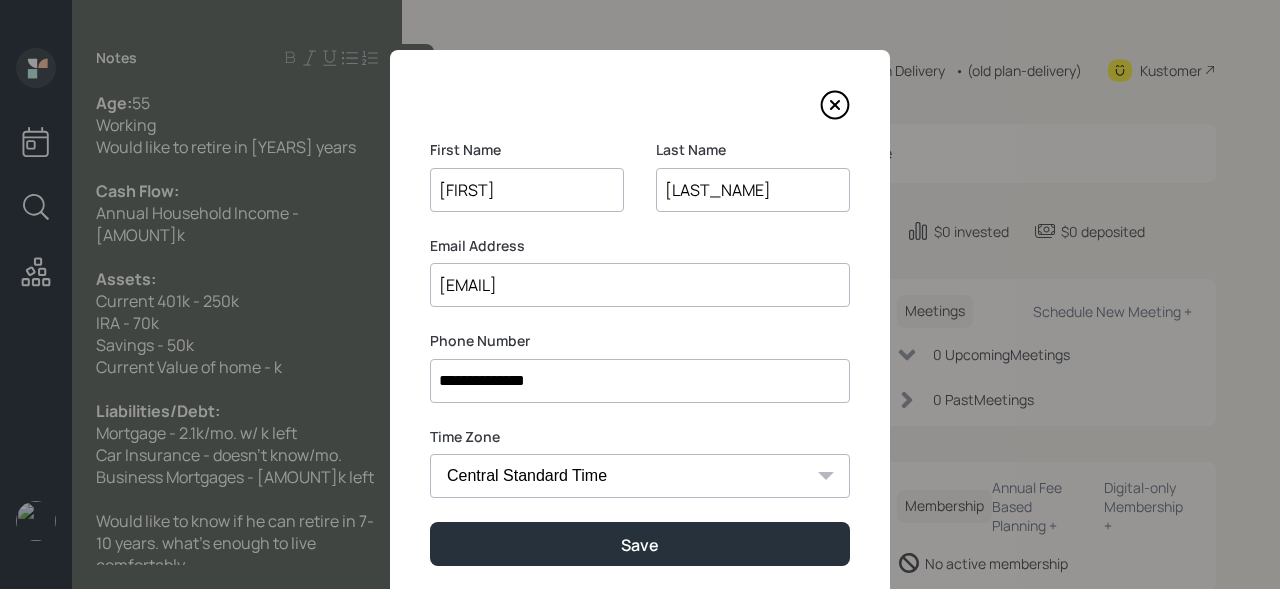 type on "[EMAIL]" 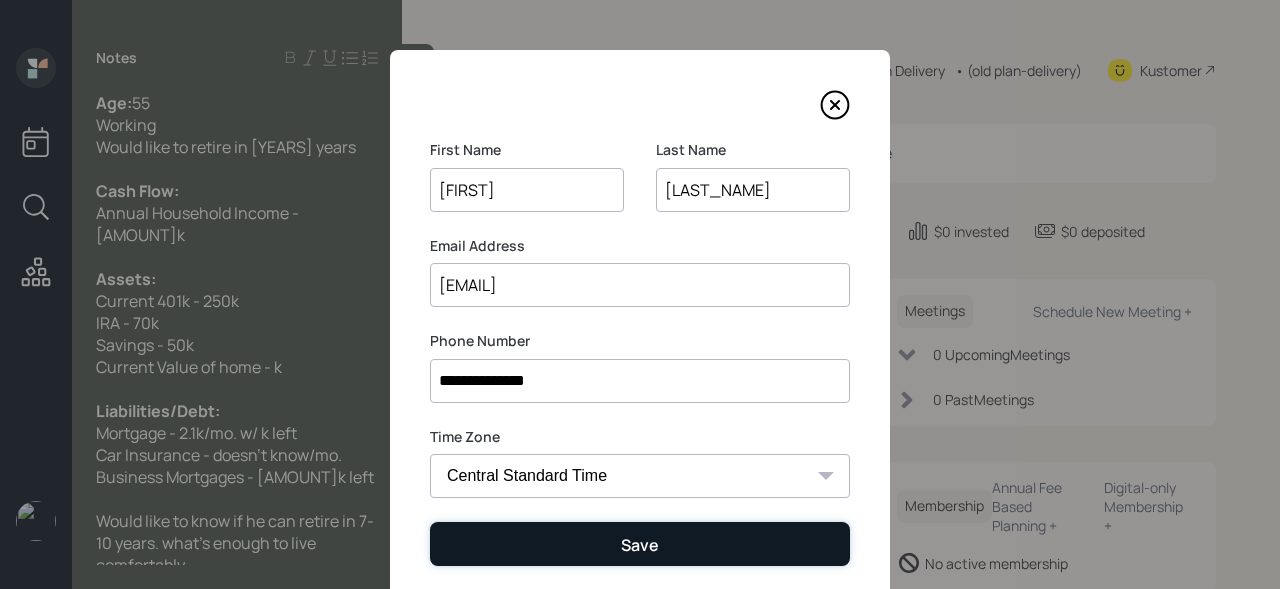 click on "Save" at bounding box center (640, 543) 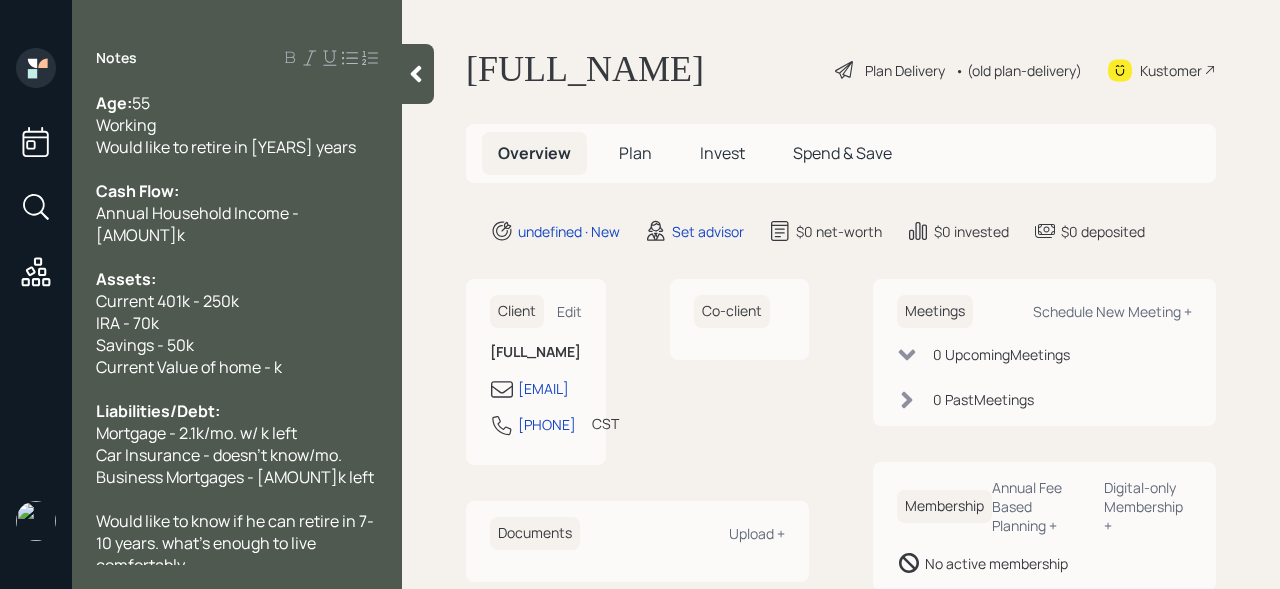 scroll, scrollTop: 27, scrollLeft: 0, axis: vertical 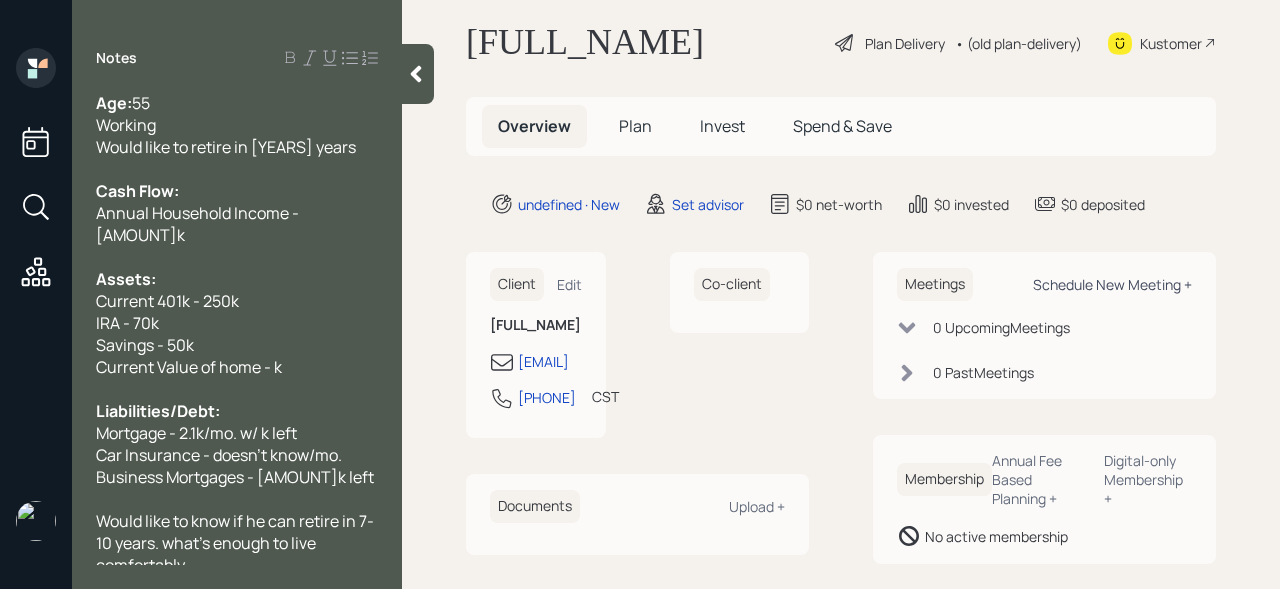 click on "Schedule New Meeting +" at bounding box center (569, 284) 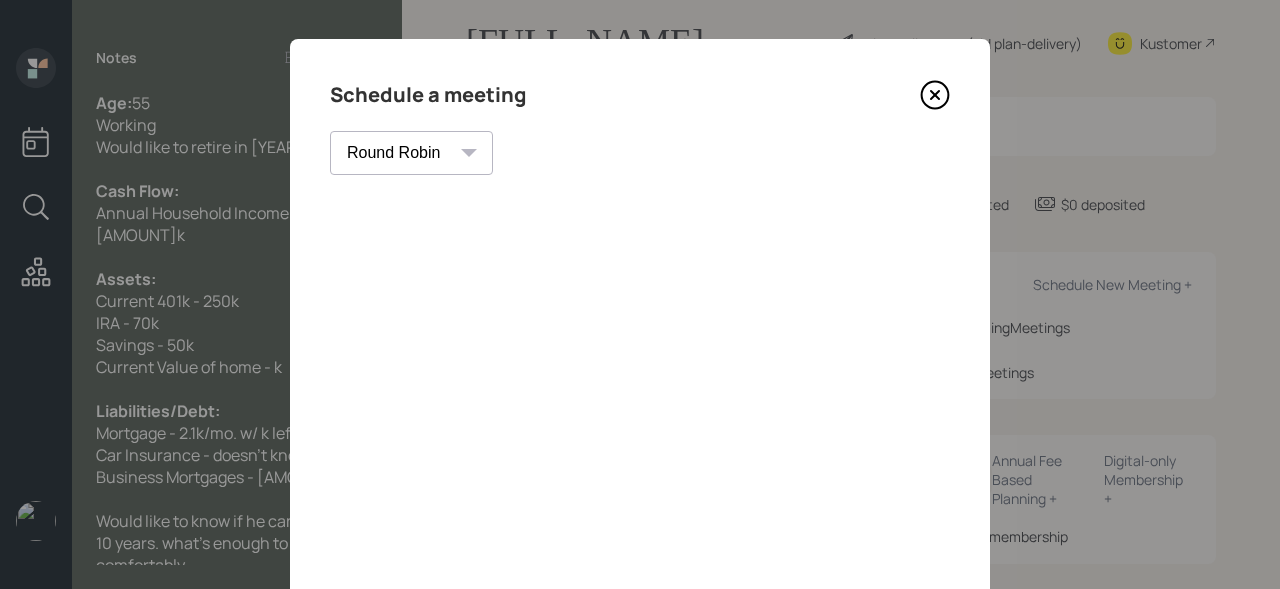 scroll, scrollTop: 10, scrollLeft: 0, axis: vertical 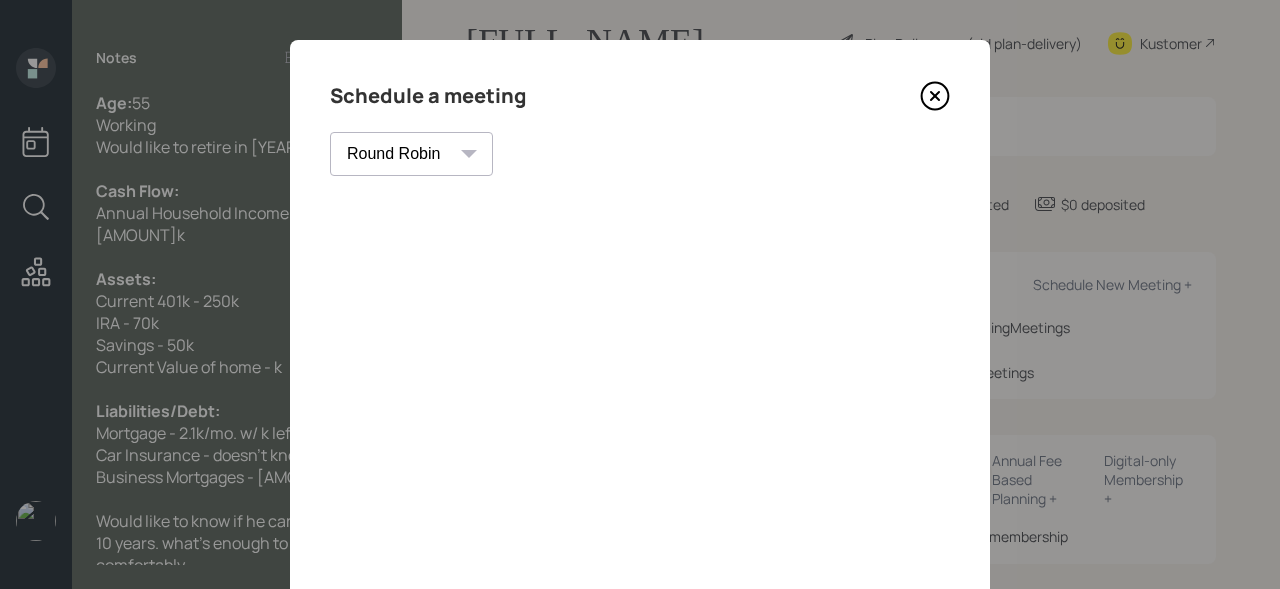 click at bounding box center (935, 96) 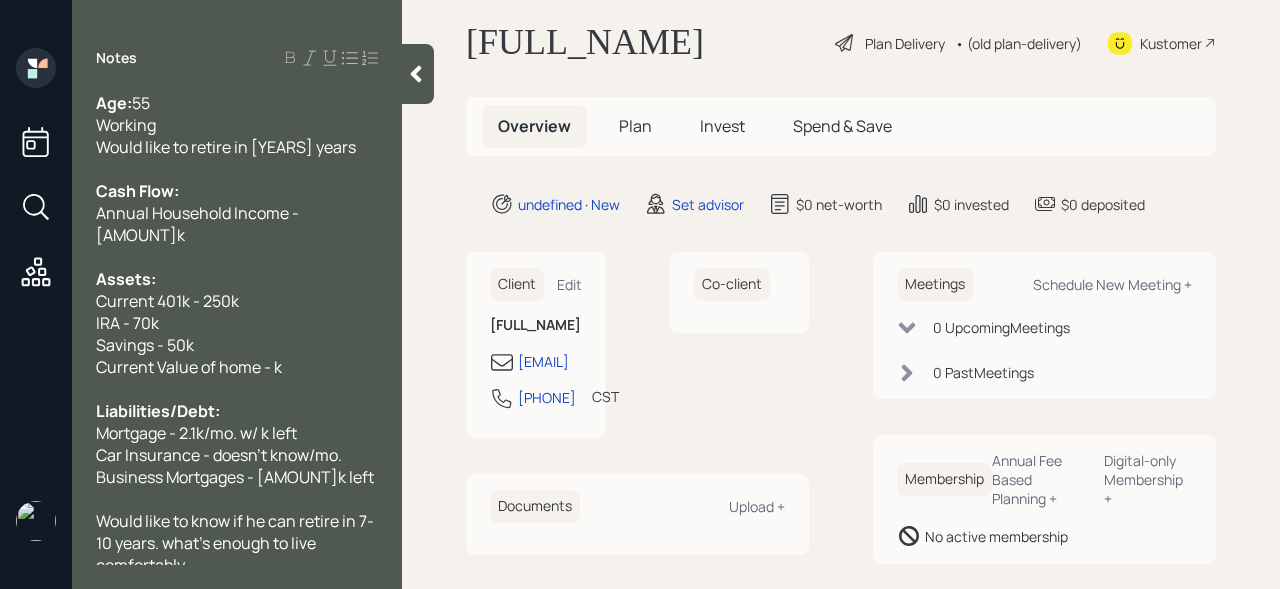 click at bounding box center (237, 103) 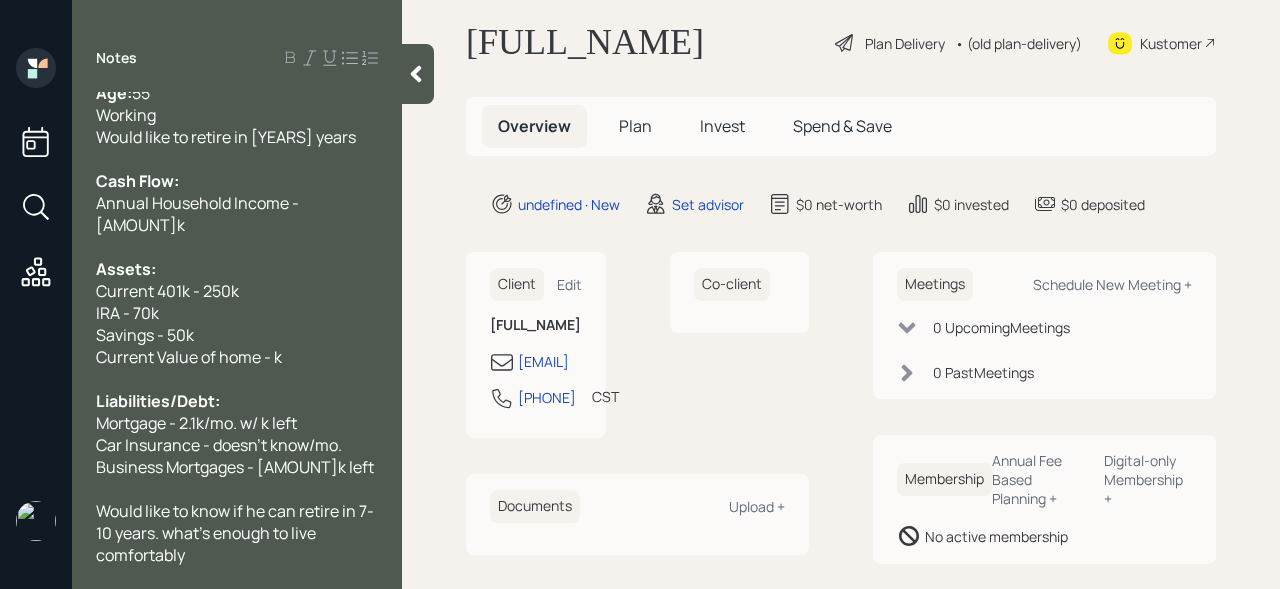 click at bounding box center (416, 74) 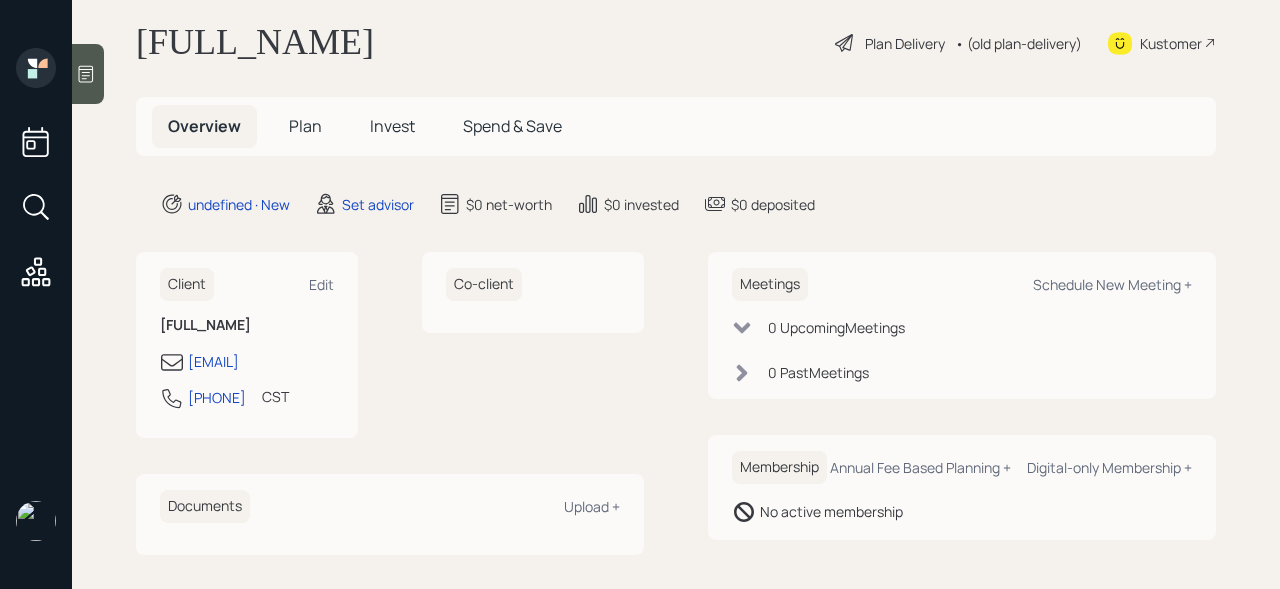 click at bounding box center [86, 74] 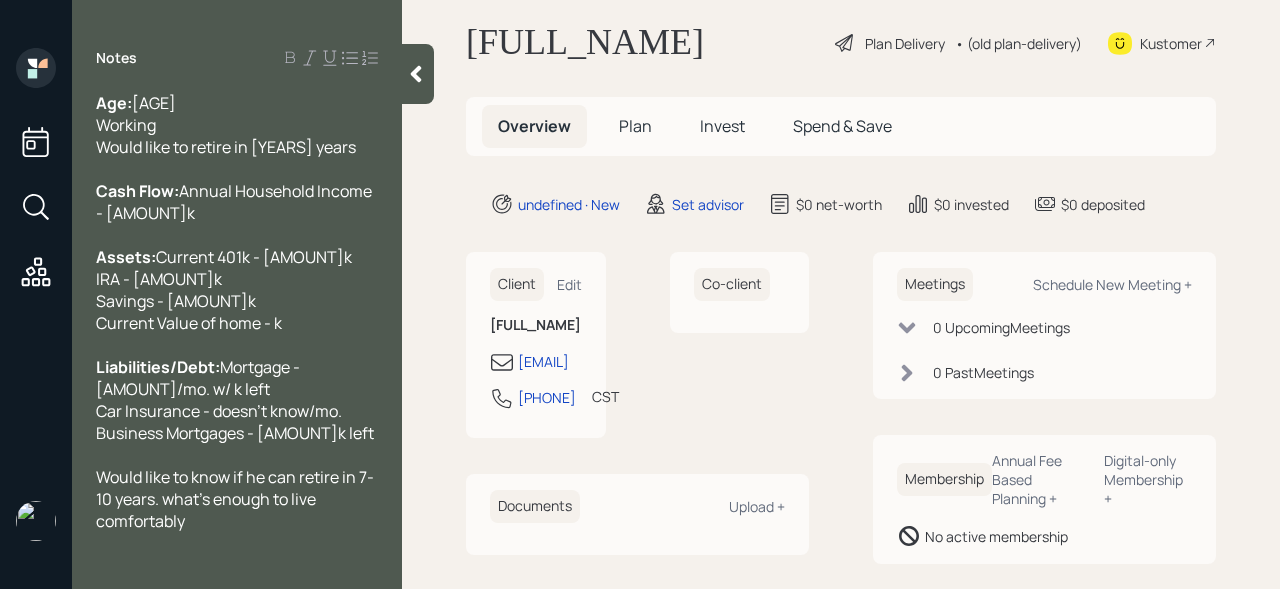 click on "Would like to know if he can retire in 7-10 years. what's enough to live comfortably" at bounding box center (114, 103) 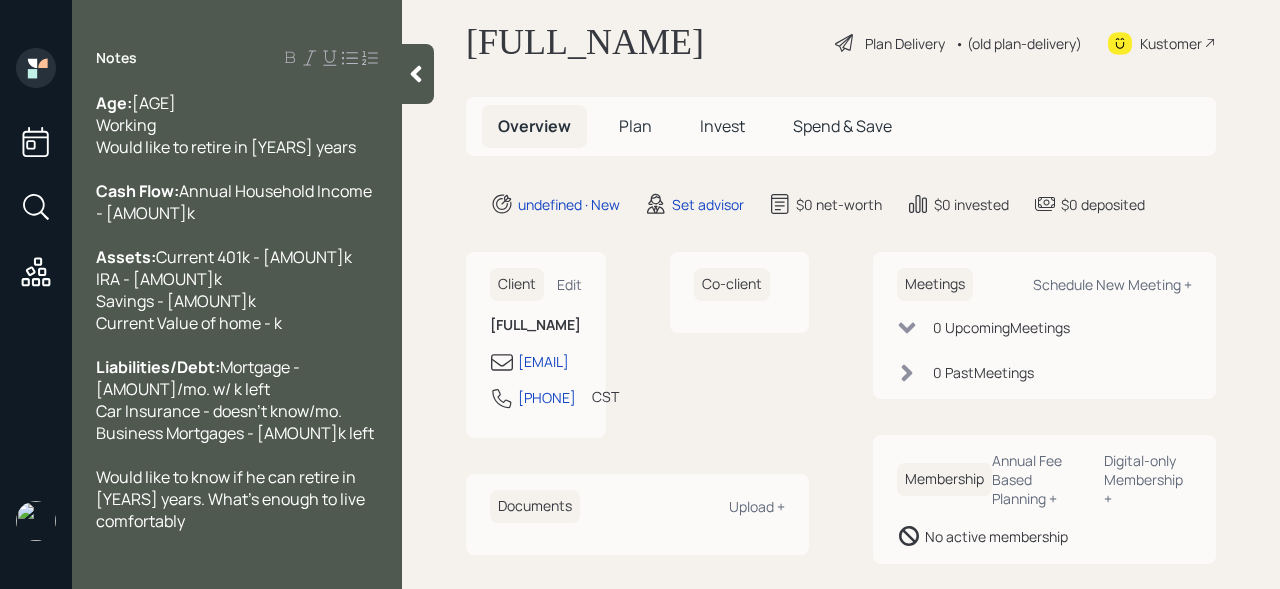 click on "Would like to know if he can retire in [YEARS] years. What's enough to live comfortably" at bounding box center [237, 125] 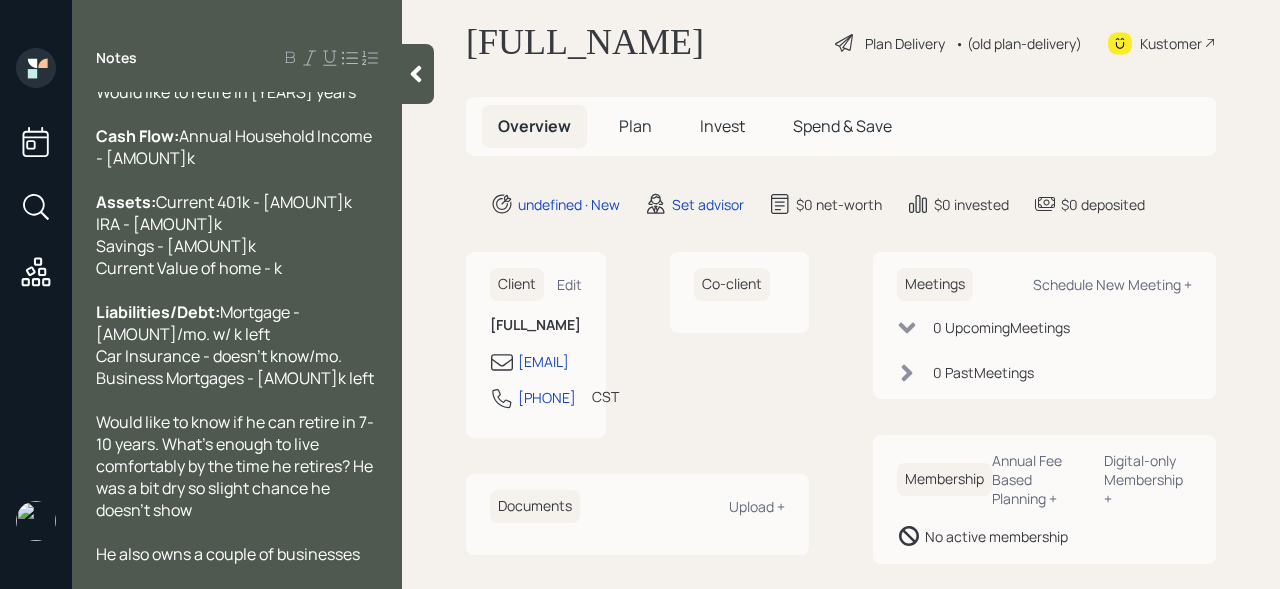 scroll, scrollTop: 0, scrollLeft: 0, axis: both 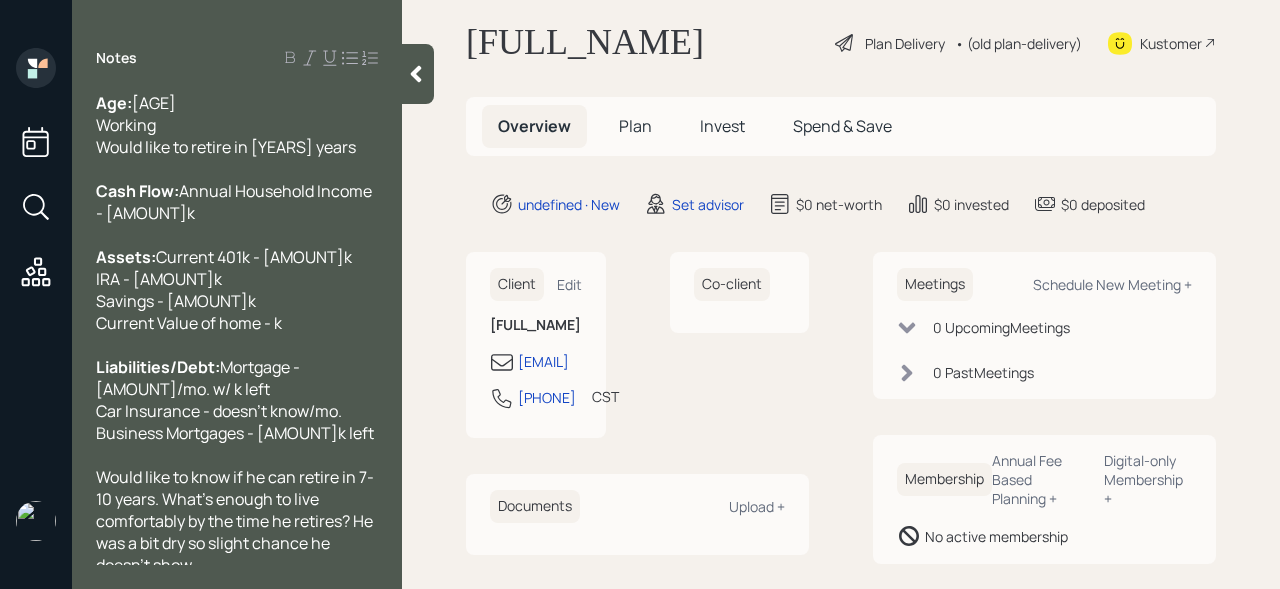 click on "Age:  [AGE]
Working
Would like to retire in [YEARS] years" at bounding box center (237, 125) 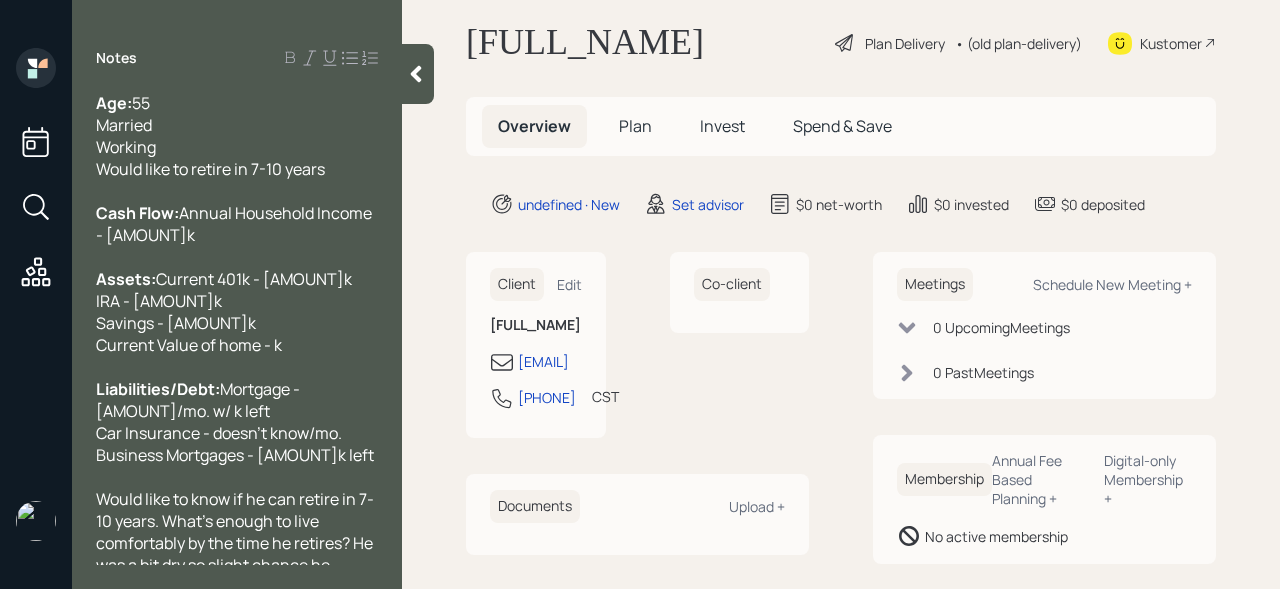 scroll, scrollTop: 98, scrollLeft: 0, axis: vertical 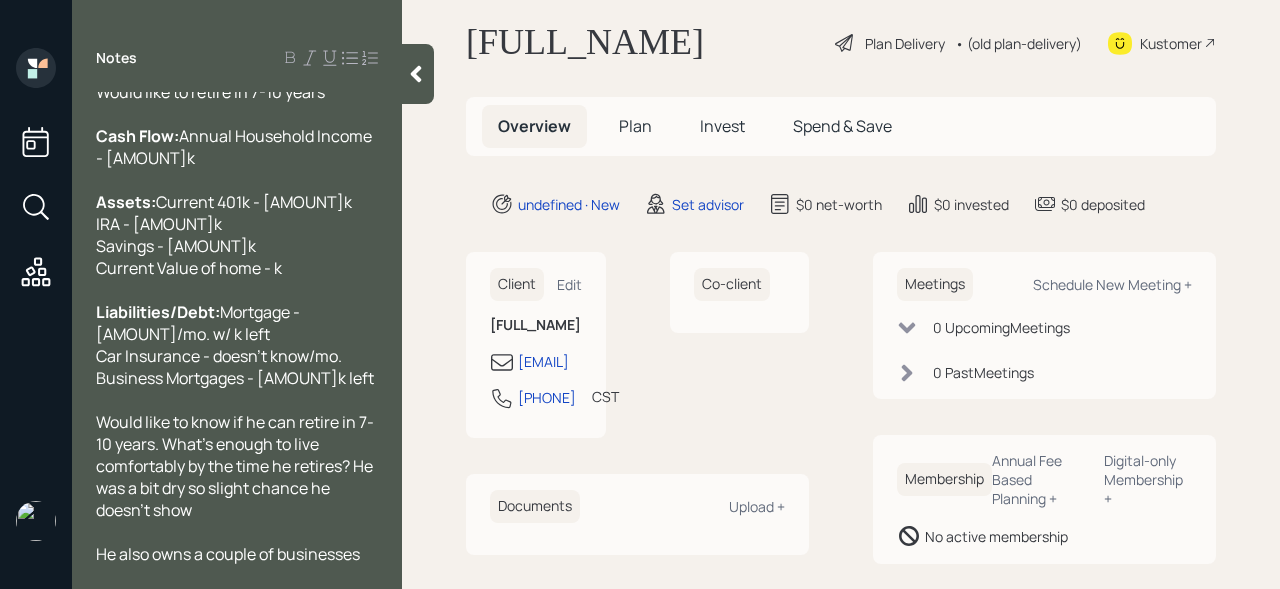 click on "He also owns a couple of businesses" at bounding box center (237, 26) 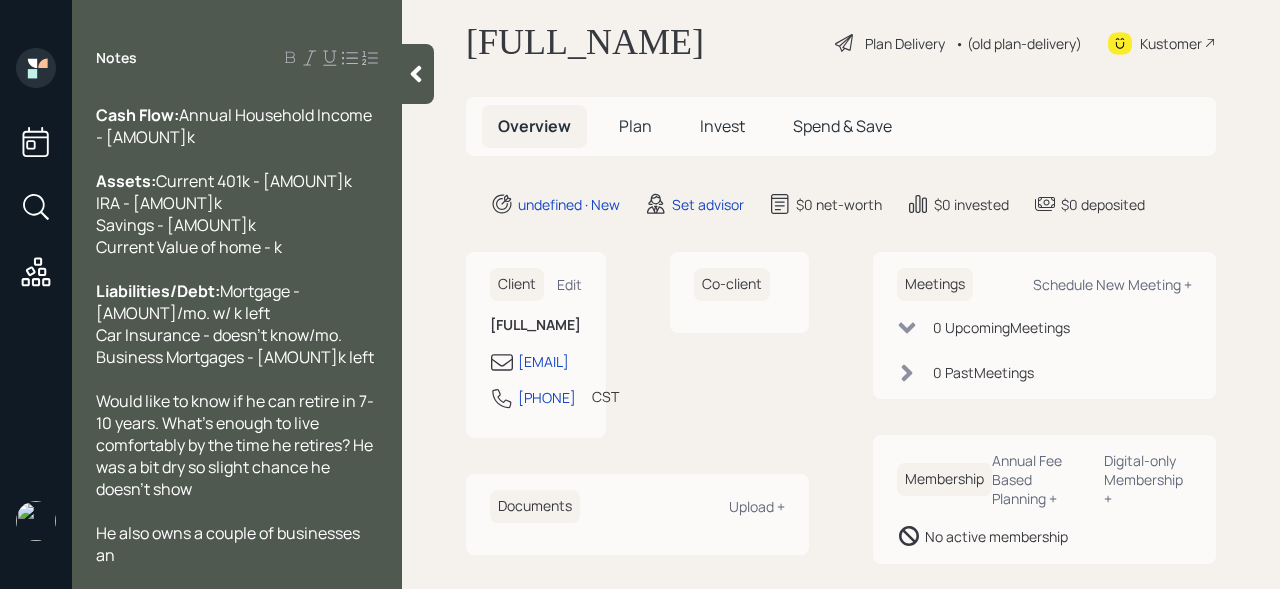 scroll, scrollTop: 120, scrollLeft: 0, axis: vertical 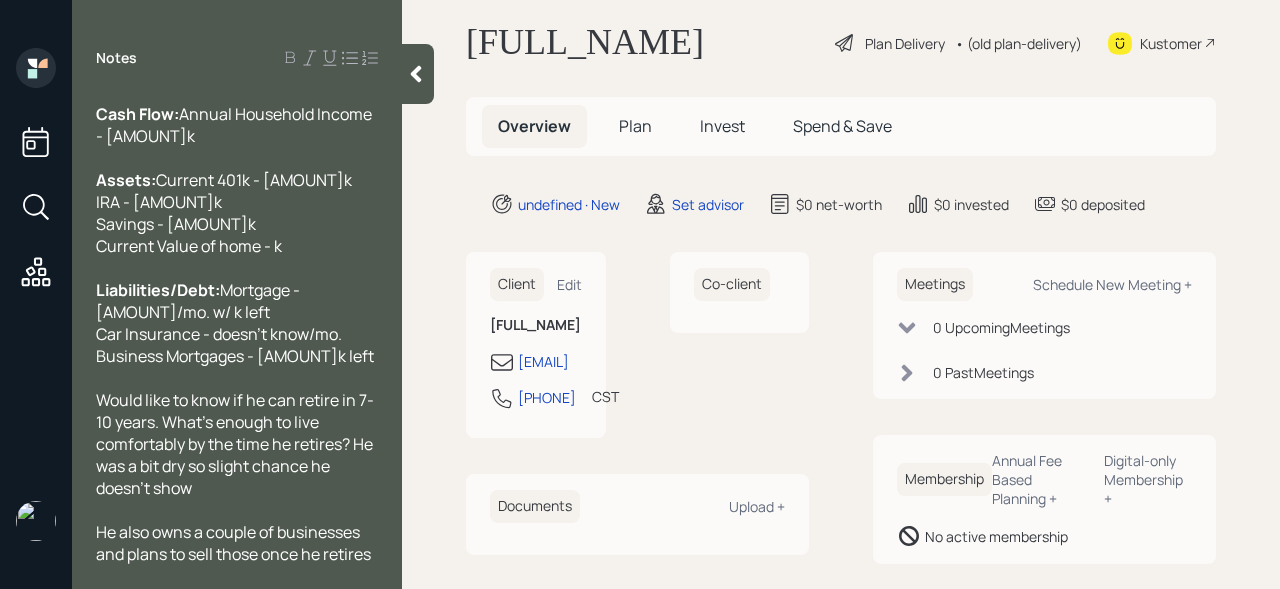 click on "Assets:
Current 401k - 250k
IRA - 70k
Savings - 50k
Current Value of home - k" at bounding box center (237, 4) 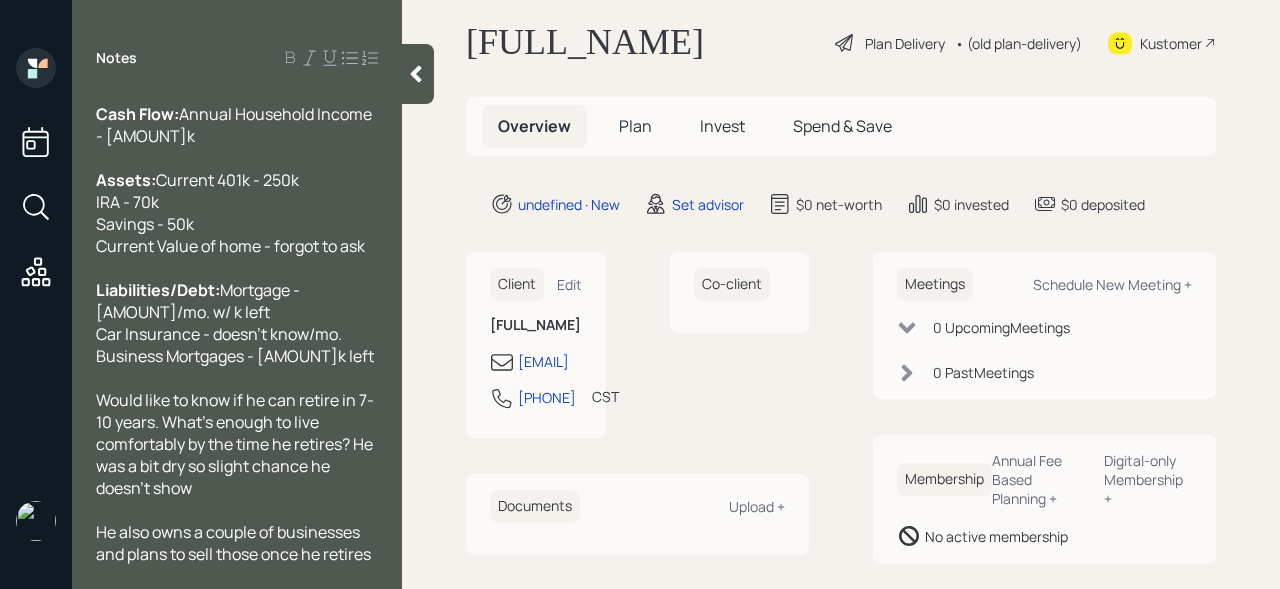 click at bounding box center (418, 74) 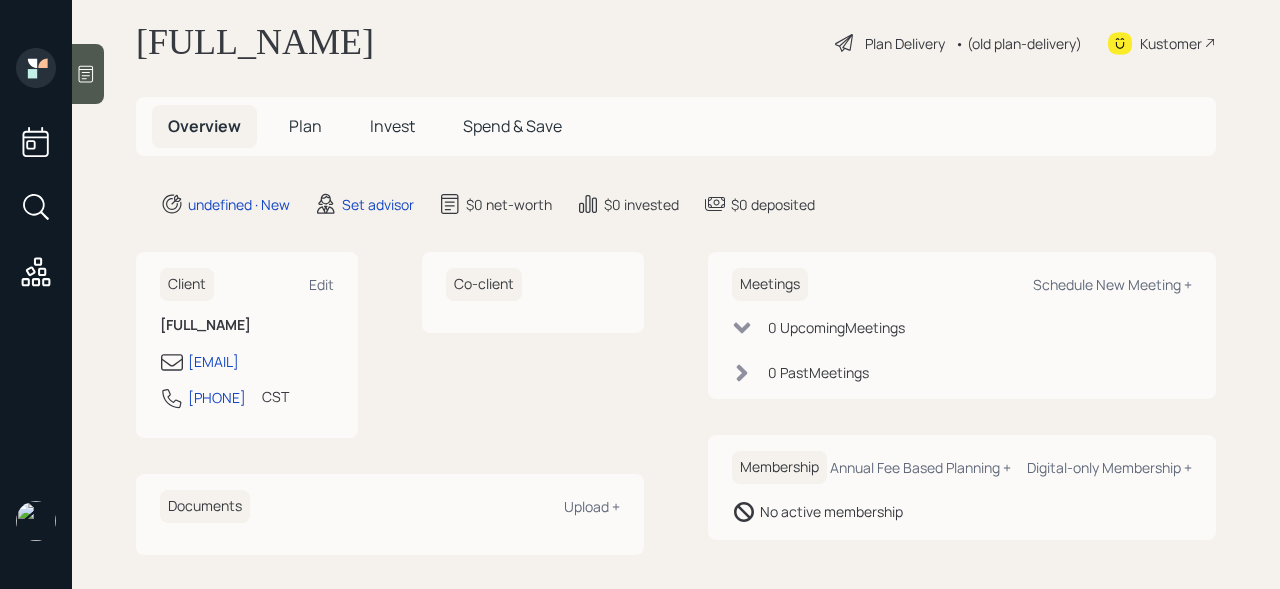 click on "Invest" at bounding box center [392, 126] 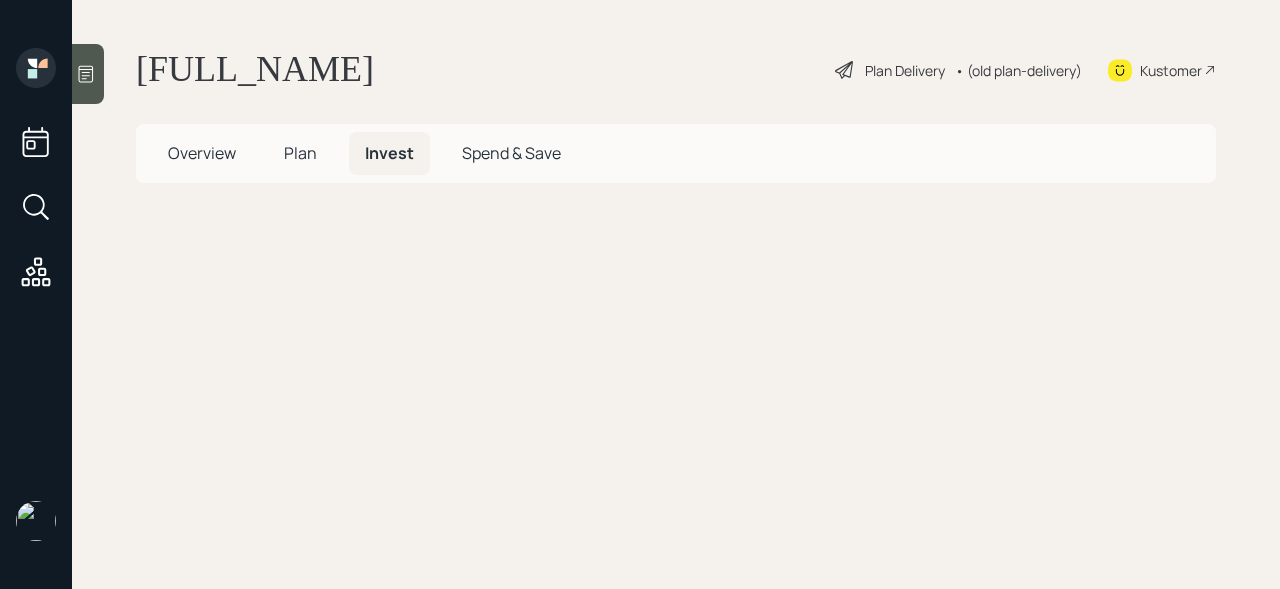 scroll, scrollTop: 0, scrollLeft: 0, axis: both 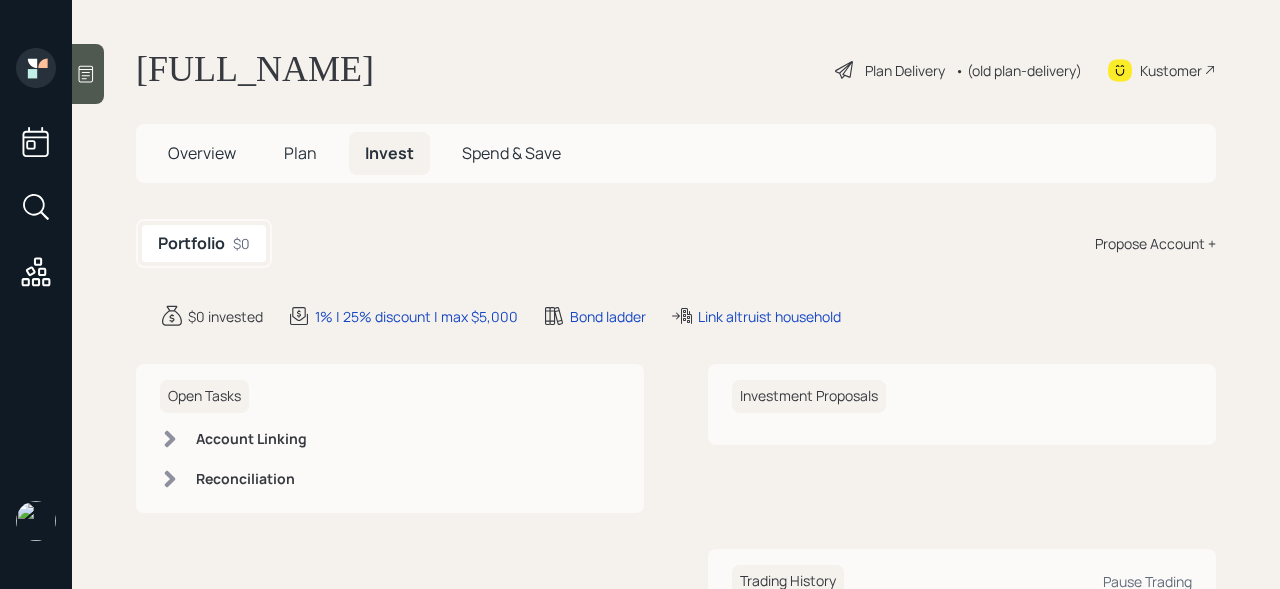 click at bounding box center (88, 74) 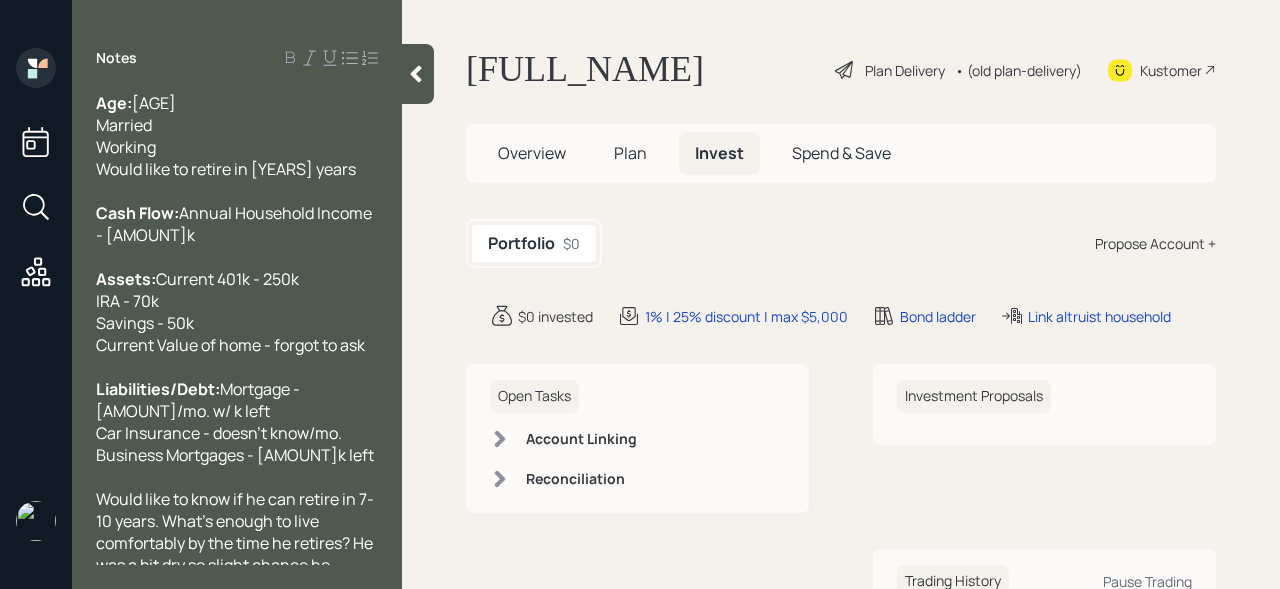 scroll, scrollTop: 120, scrollLeft: 0, axis: vertical 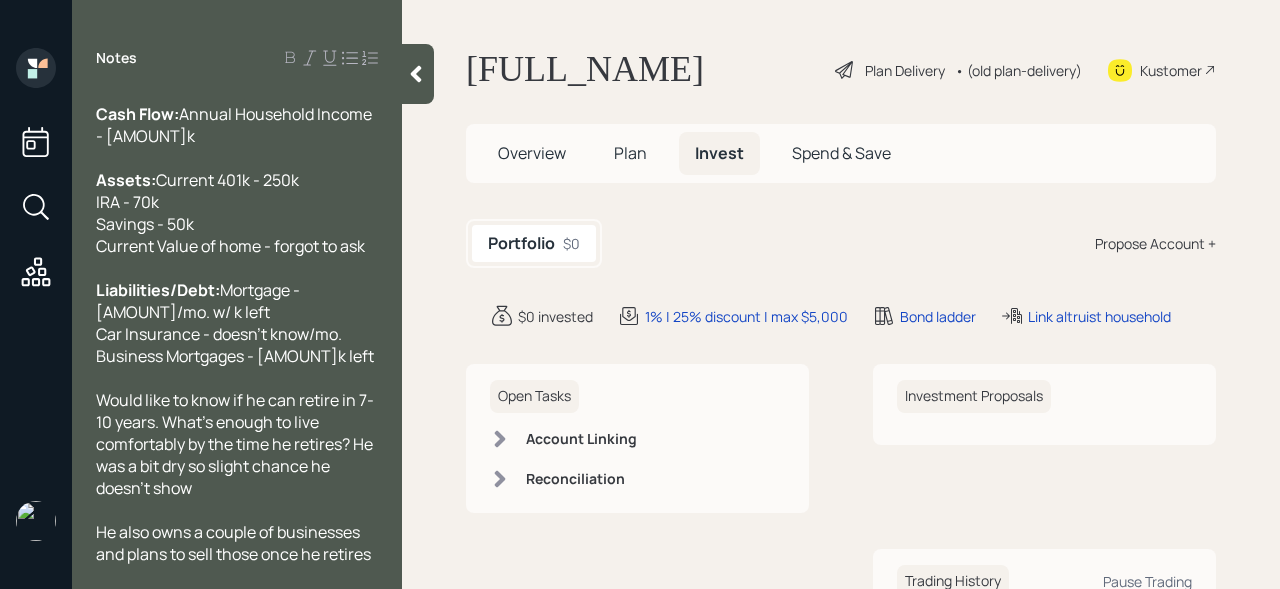 click at bounding box center [416, 74] 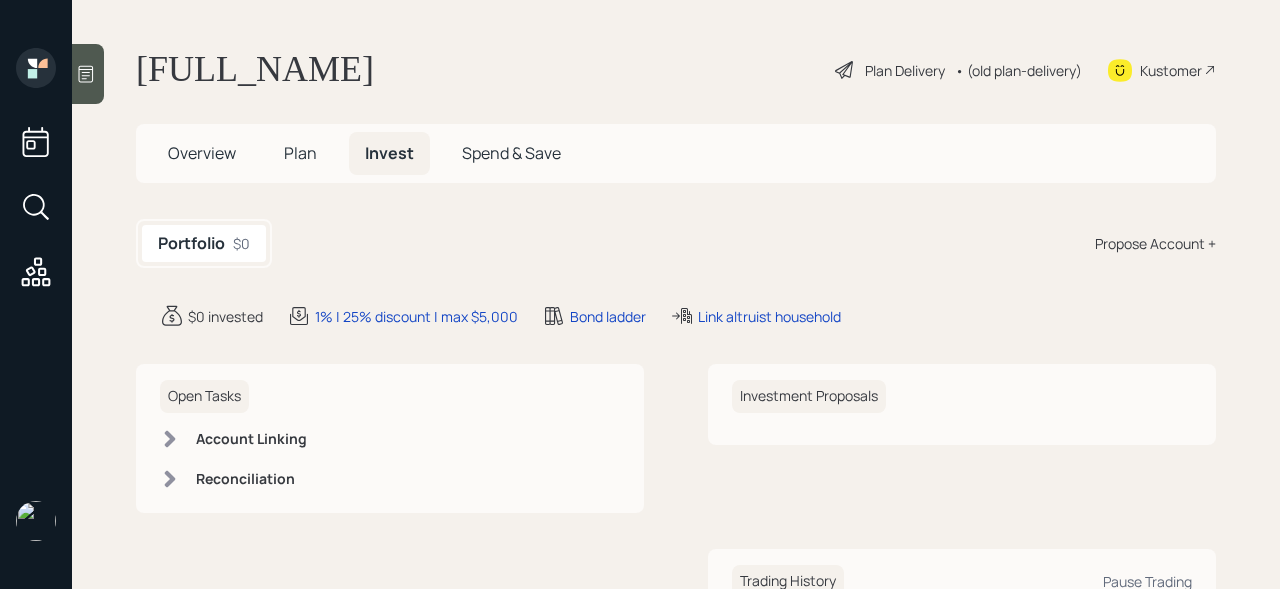 click on "Would like to know if he can retire in [YEARS] years. What's enough to live comfortably by the time he retires? He was a bit dry so slight chance he doe" at bounding box center [676, 294] 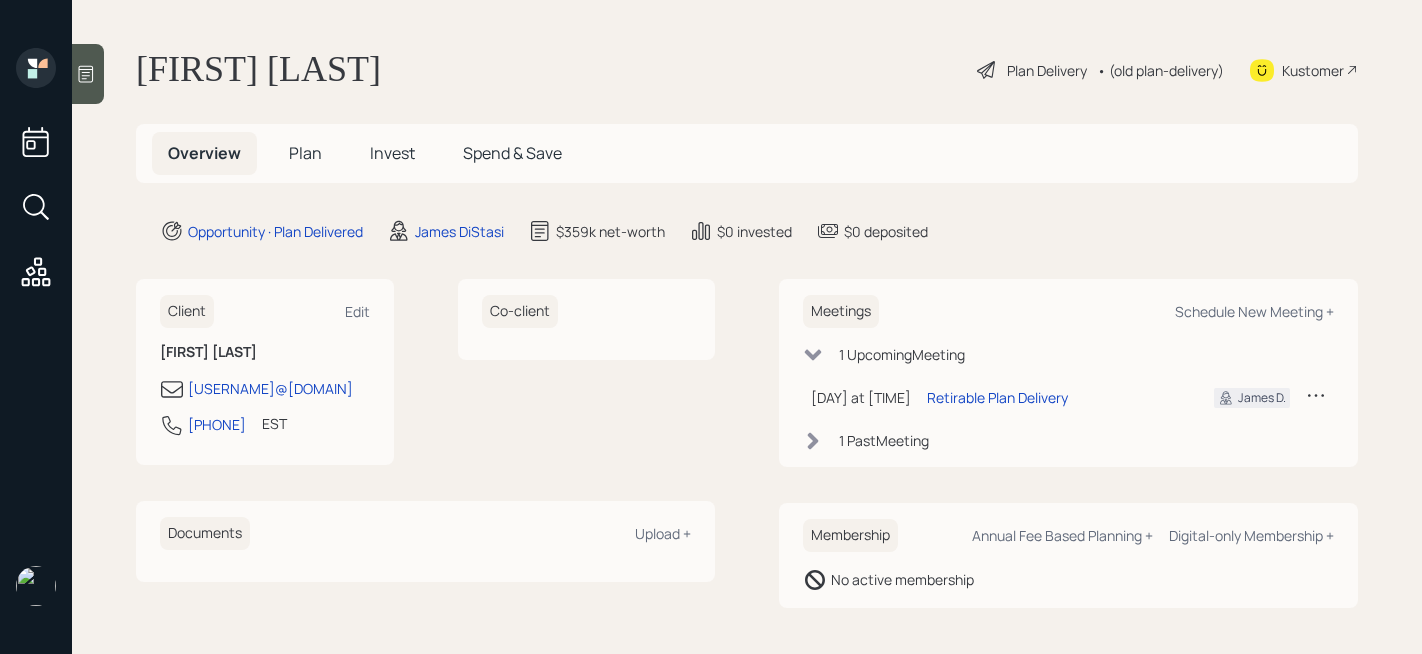 scroll, scrollTop: 0, scrollLeft: 0, axis: both 